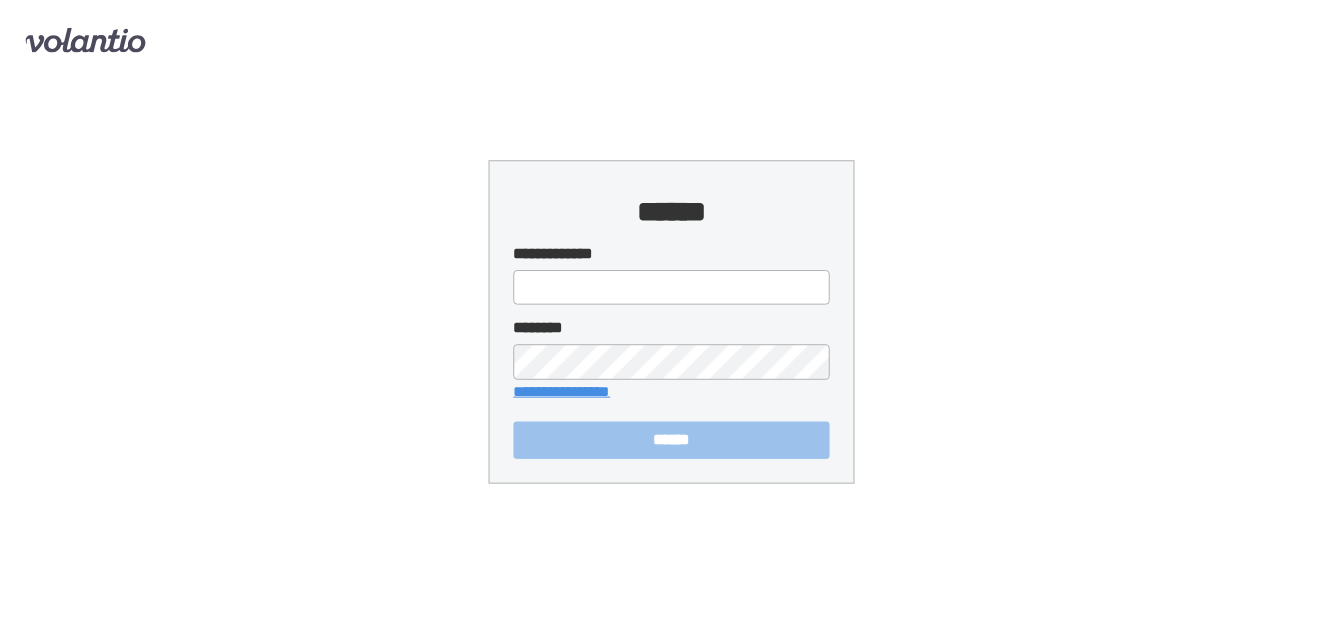 scroll, scrollTop: 0, scrollLeft: 0, axis: both 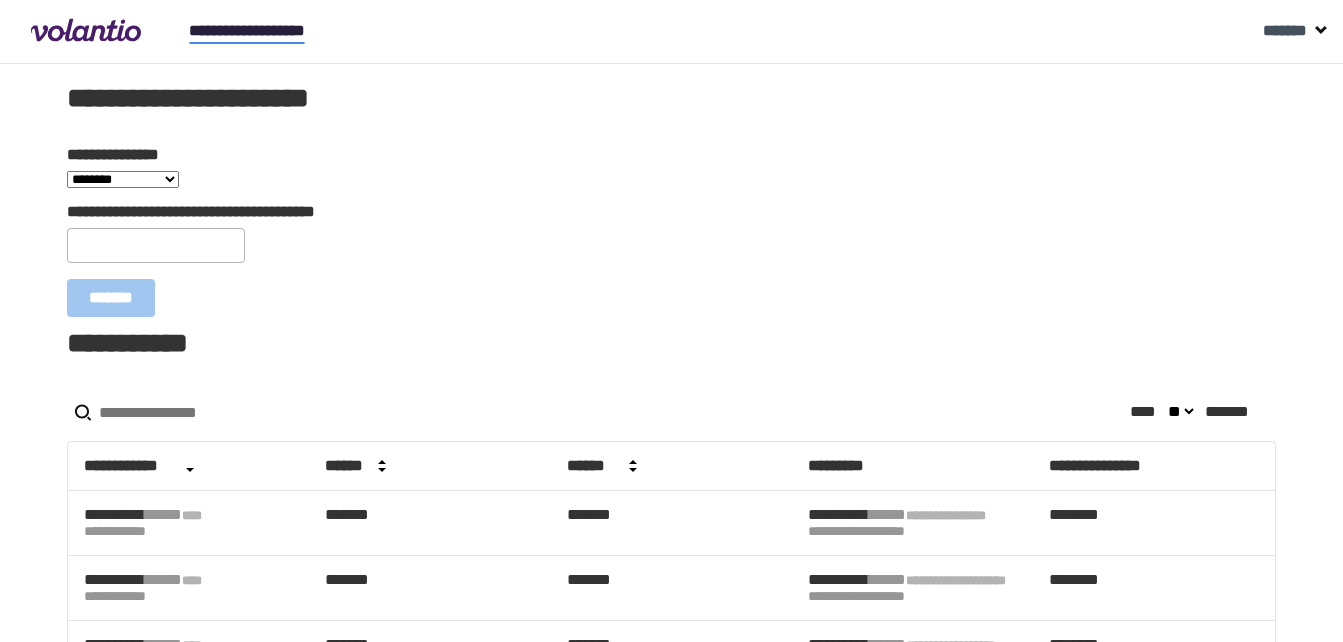 click at bounding box center (171, 412) 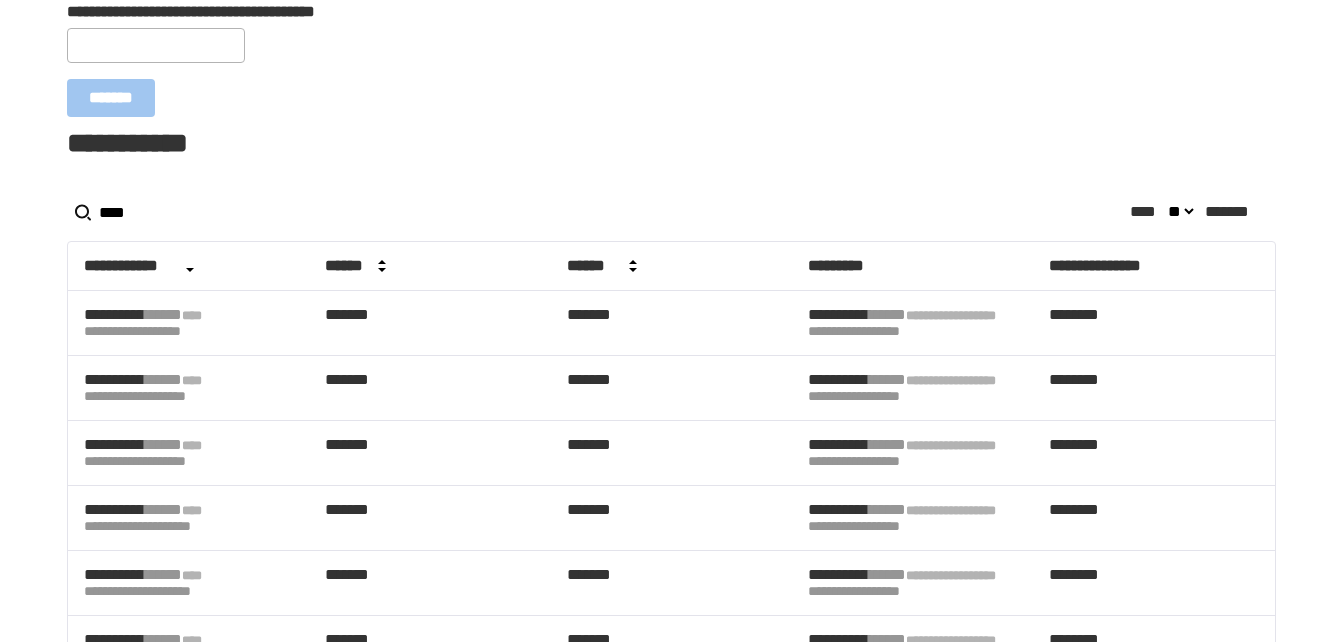 scroll, scrollTop: 300, scrollLeft: 0, axis: vertical 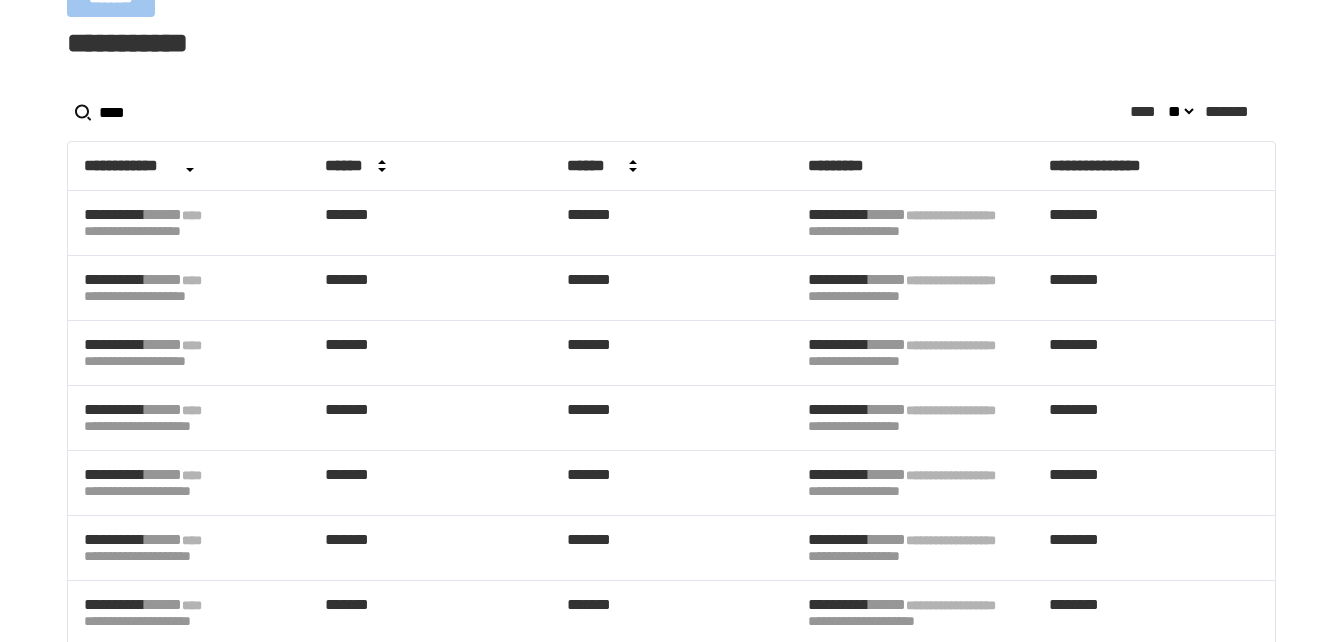 type on "****" 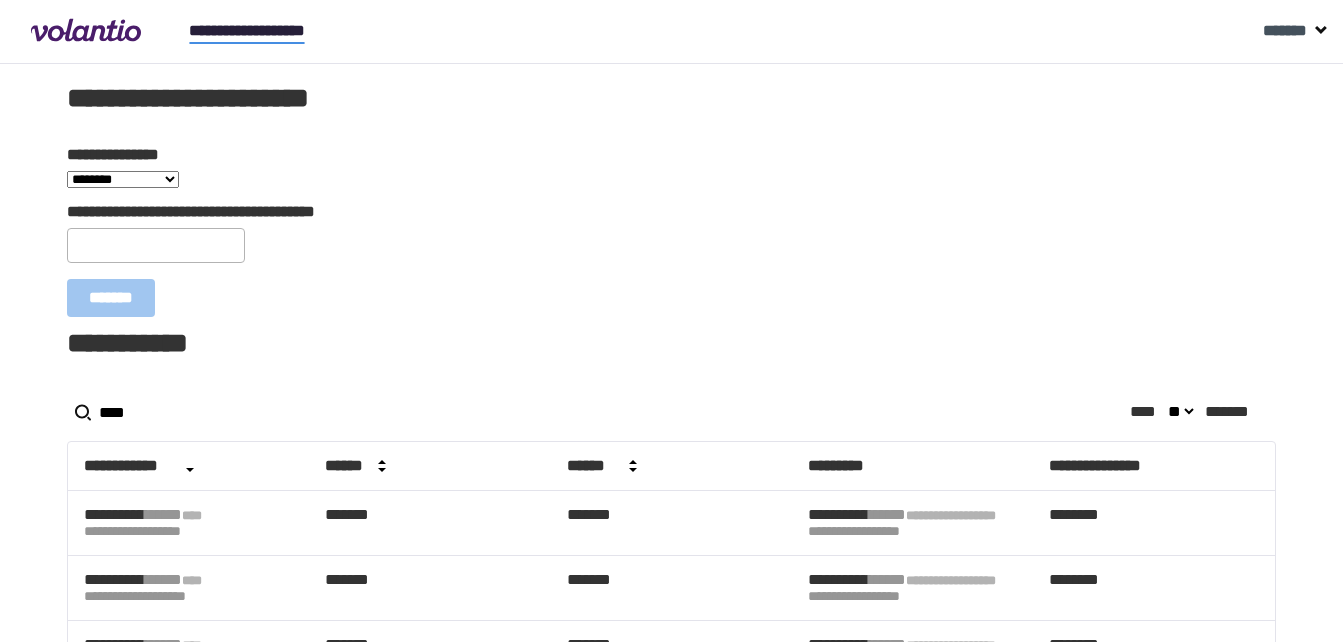 drag, startPoint x: 155, startPoint y: 426, endPoint x: -125, endPoint y: 420, distance: 280.06427 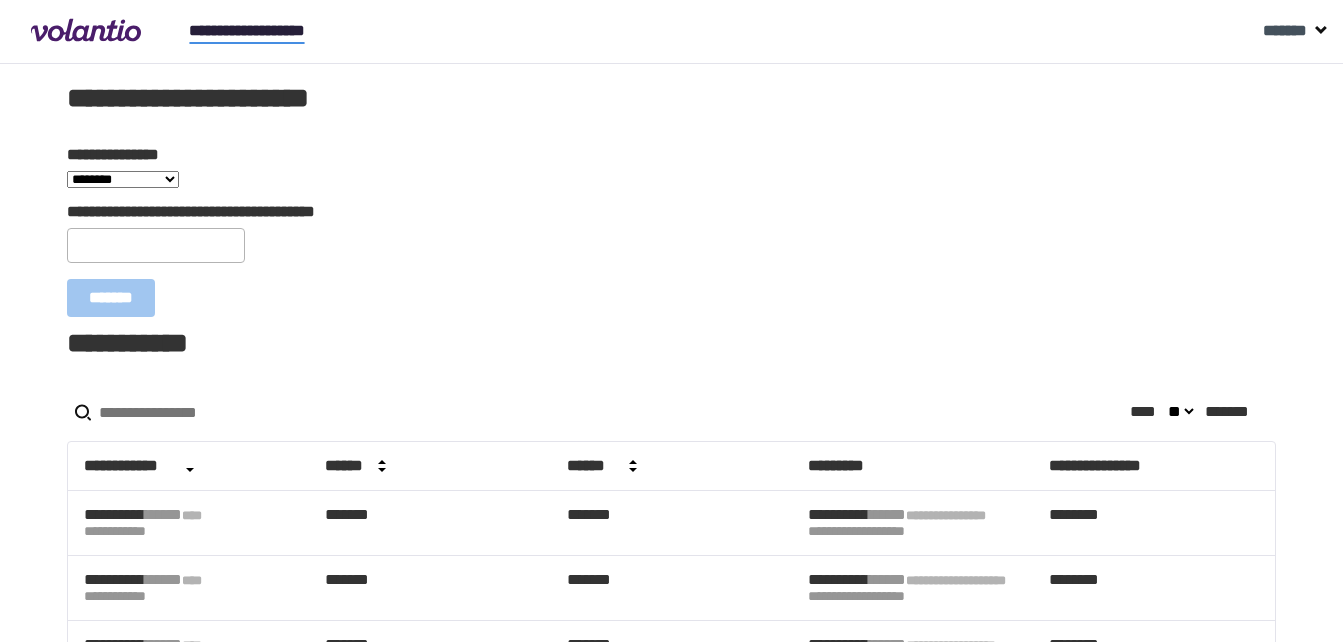 type 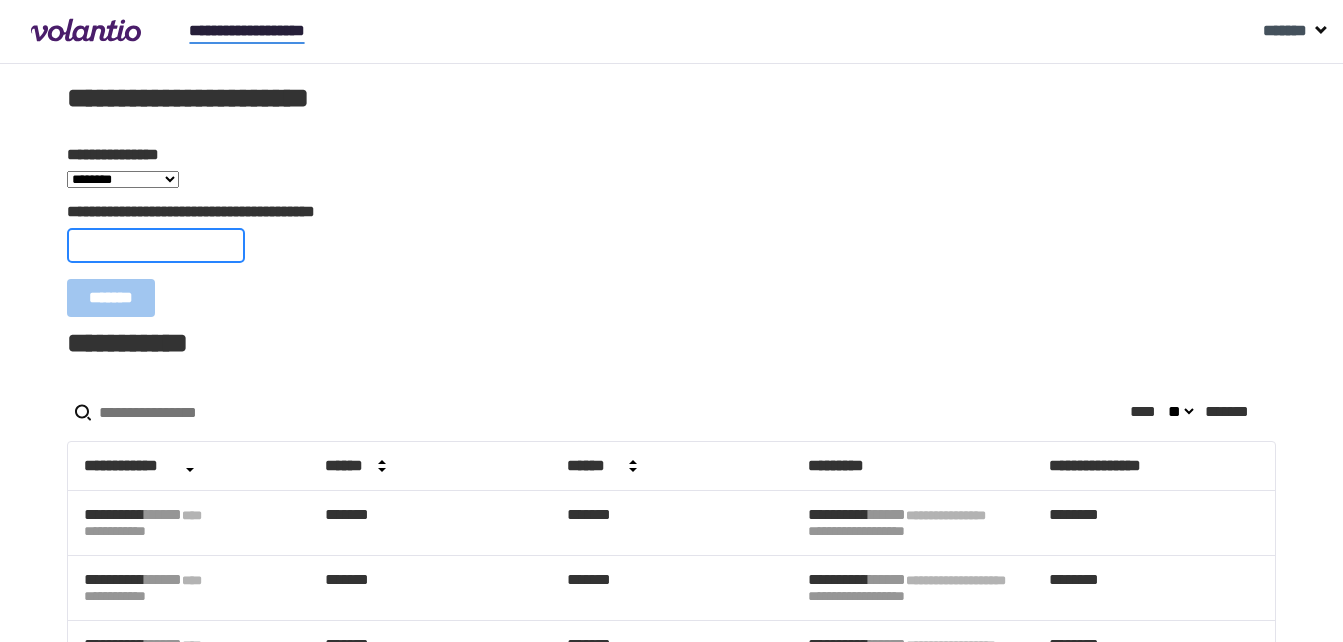 click on "**********" at bounding box center [156, 245] 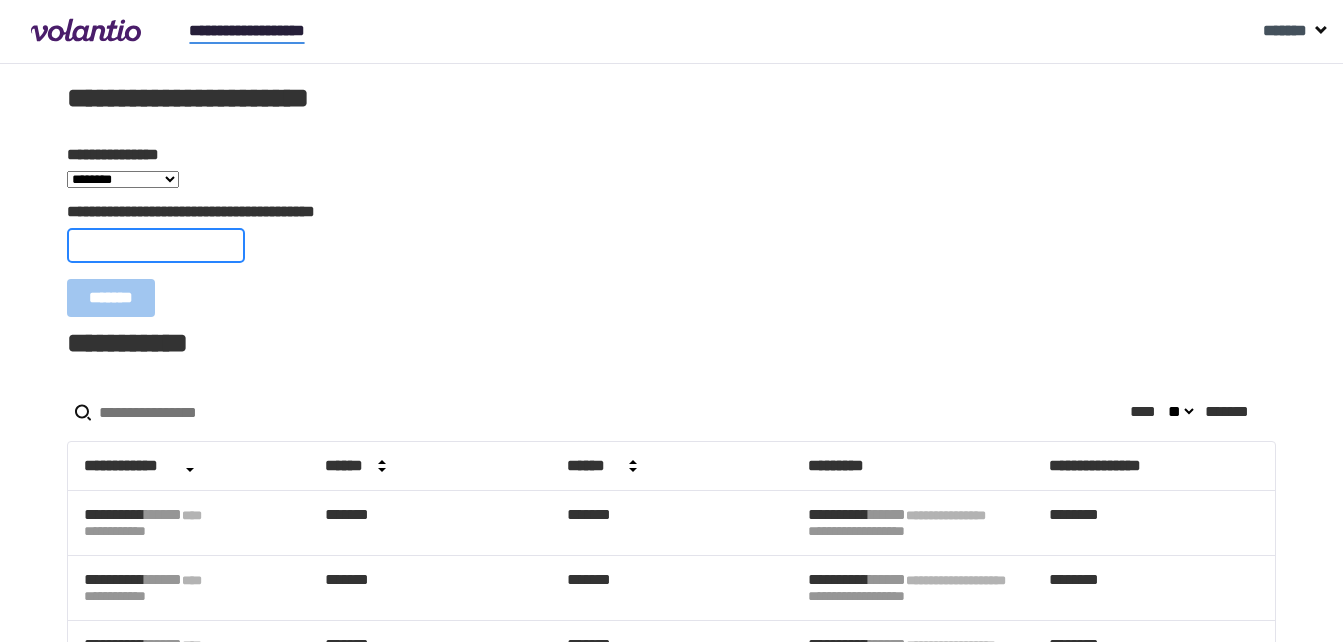 paste on "**********" 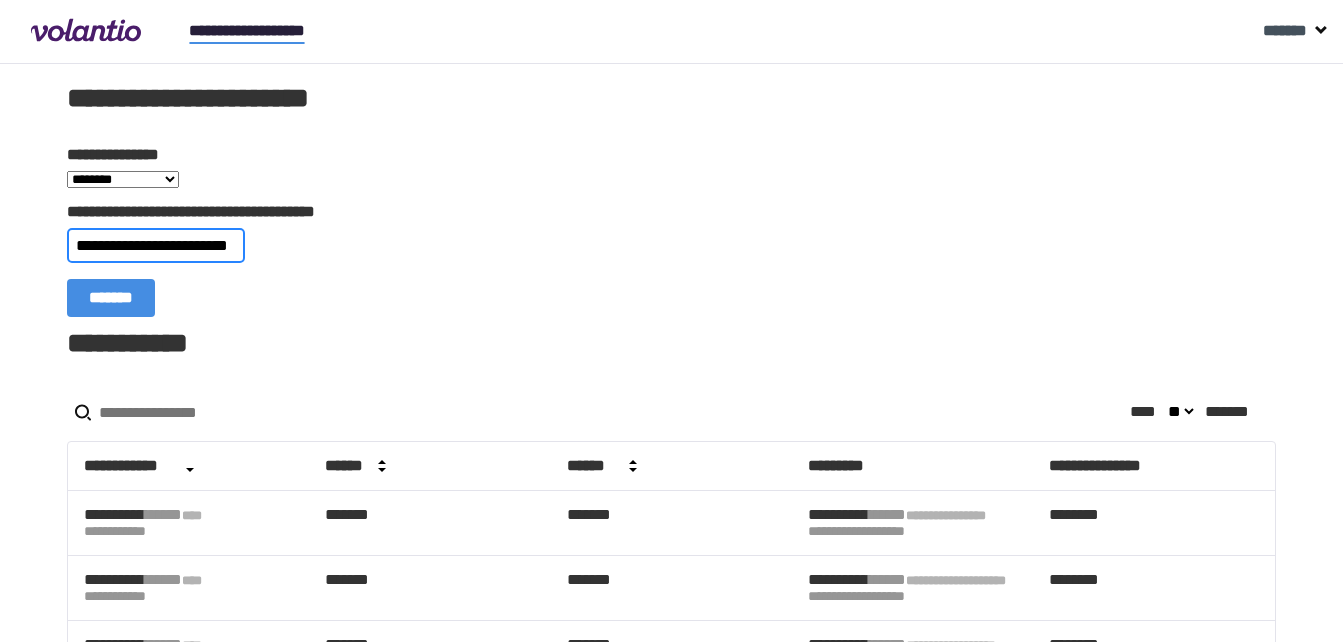 scroll, scrollTop: 0, scrollLeft: 20, axis: horizontal 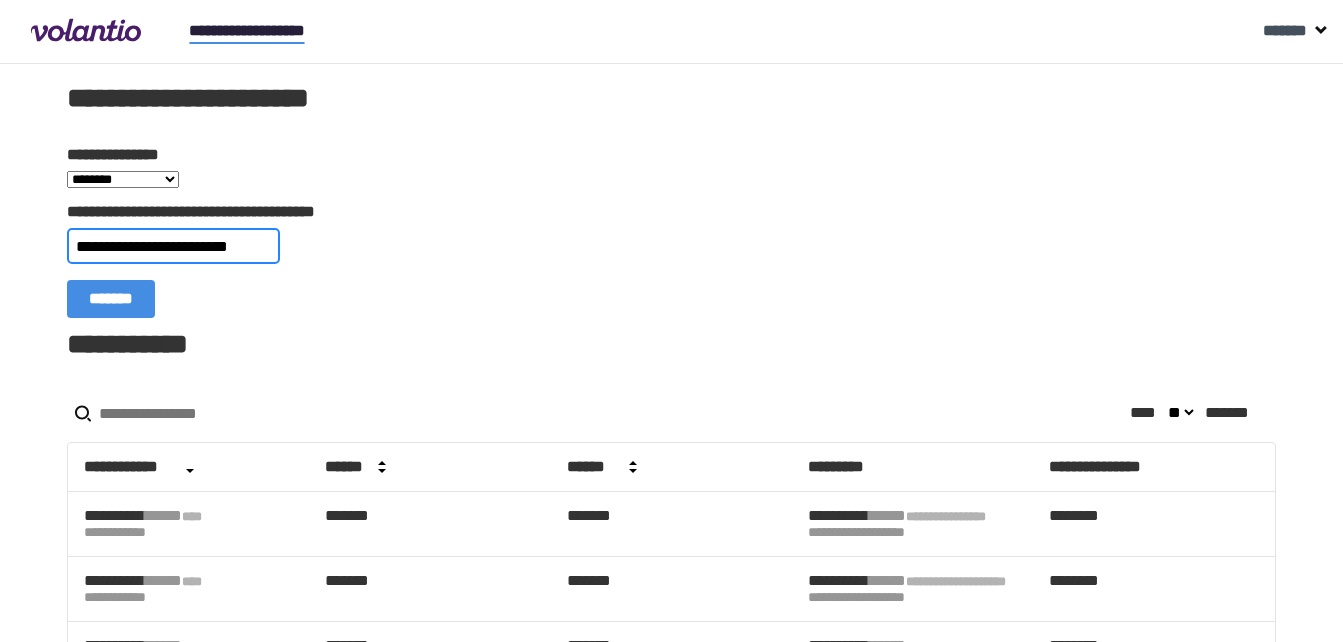 type on "**********" 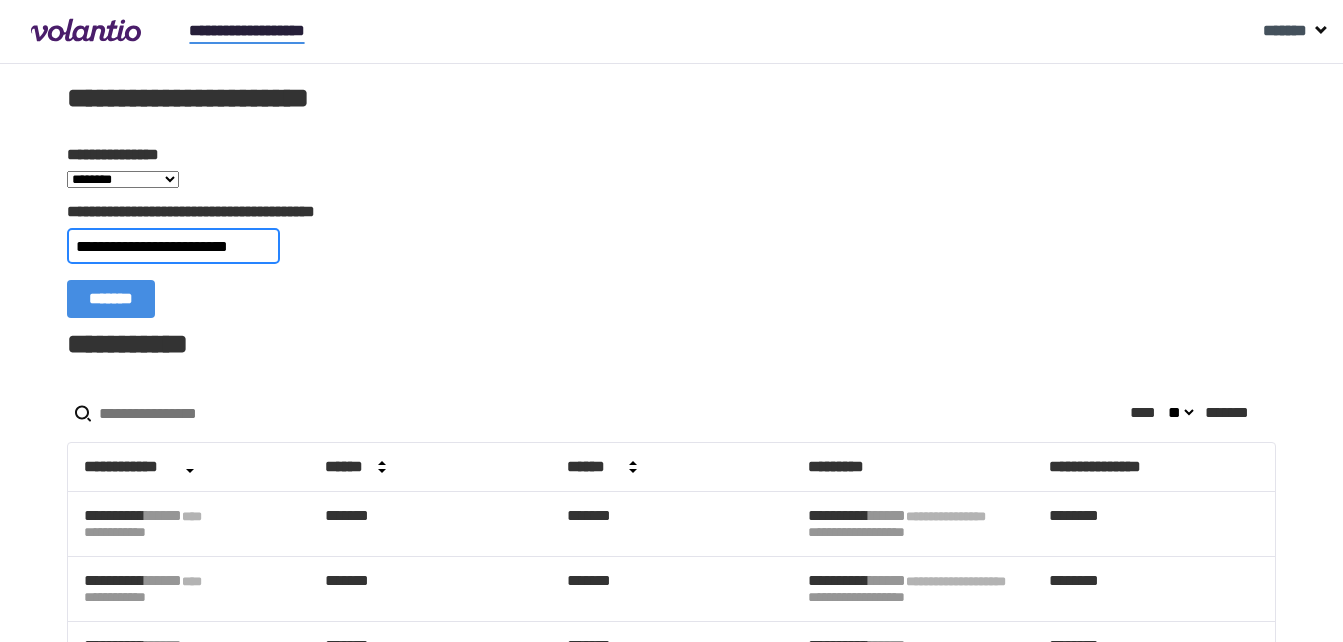 click on "*******" at bounding box center (111, 299) 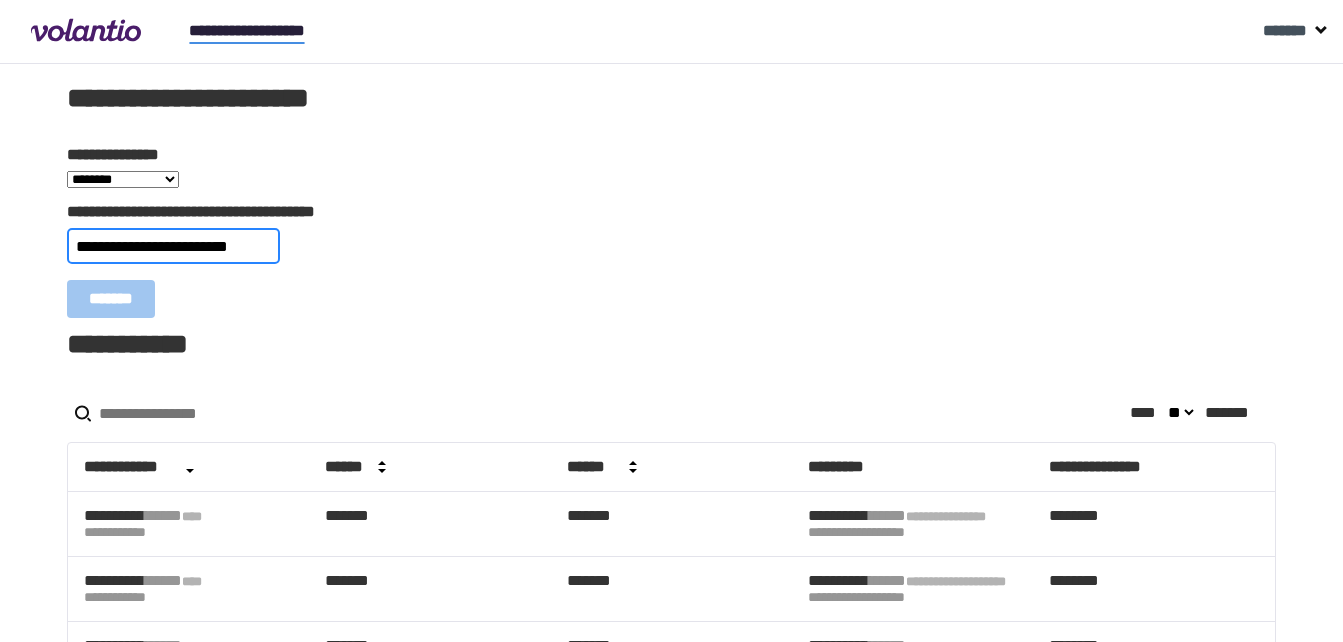 scroll, scrollTop: 0, scrollLeft: 0, axis: both 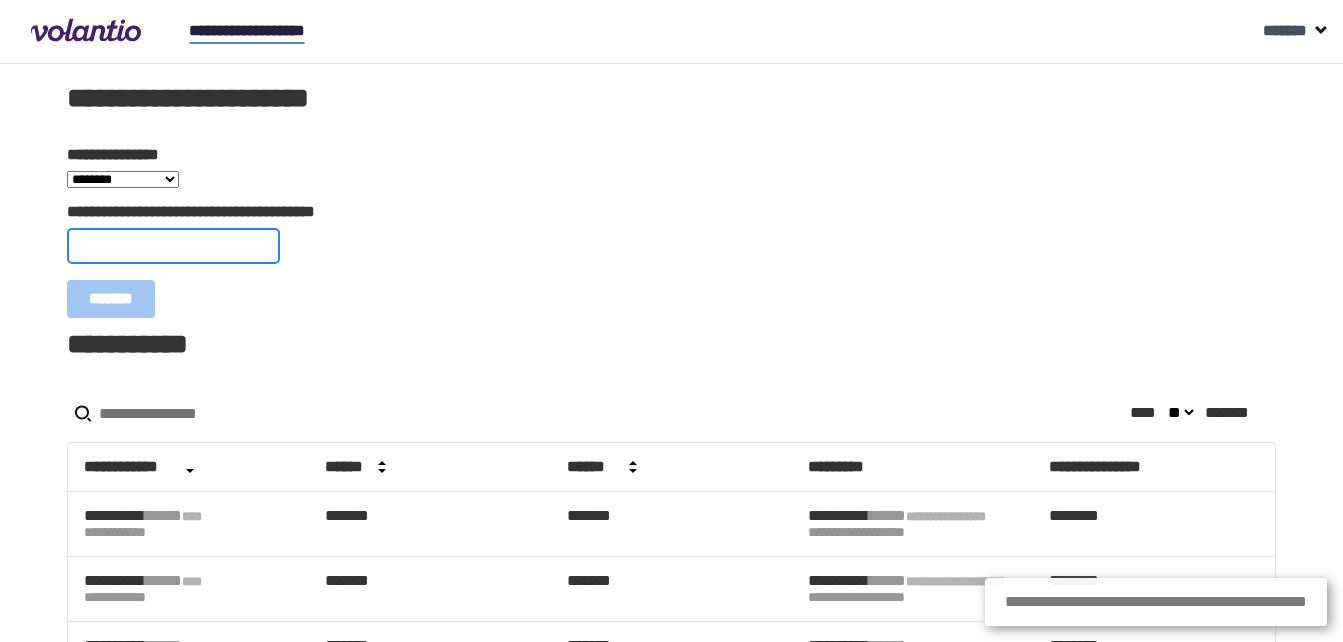 paste on "**********" 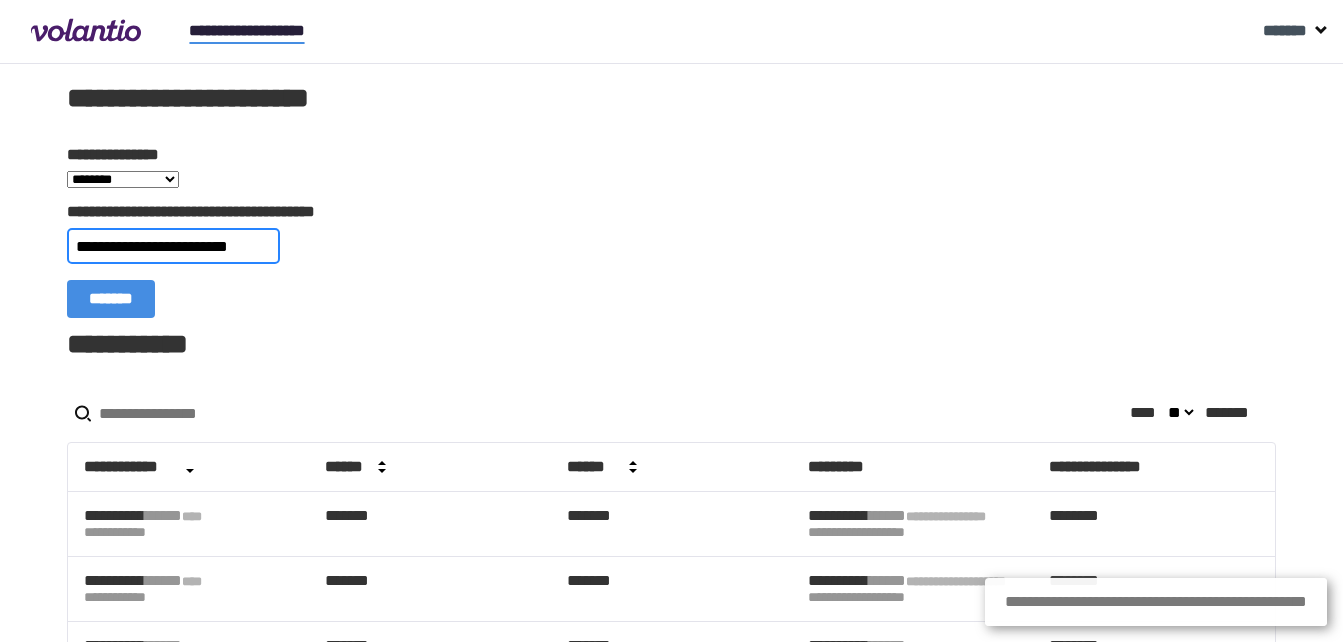 scroll, scrollTop: 0, scrollLeft: 14, axis: horizontal 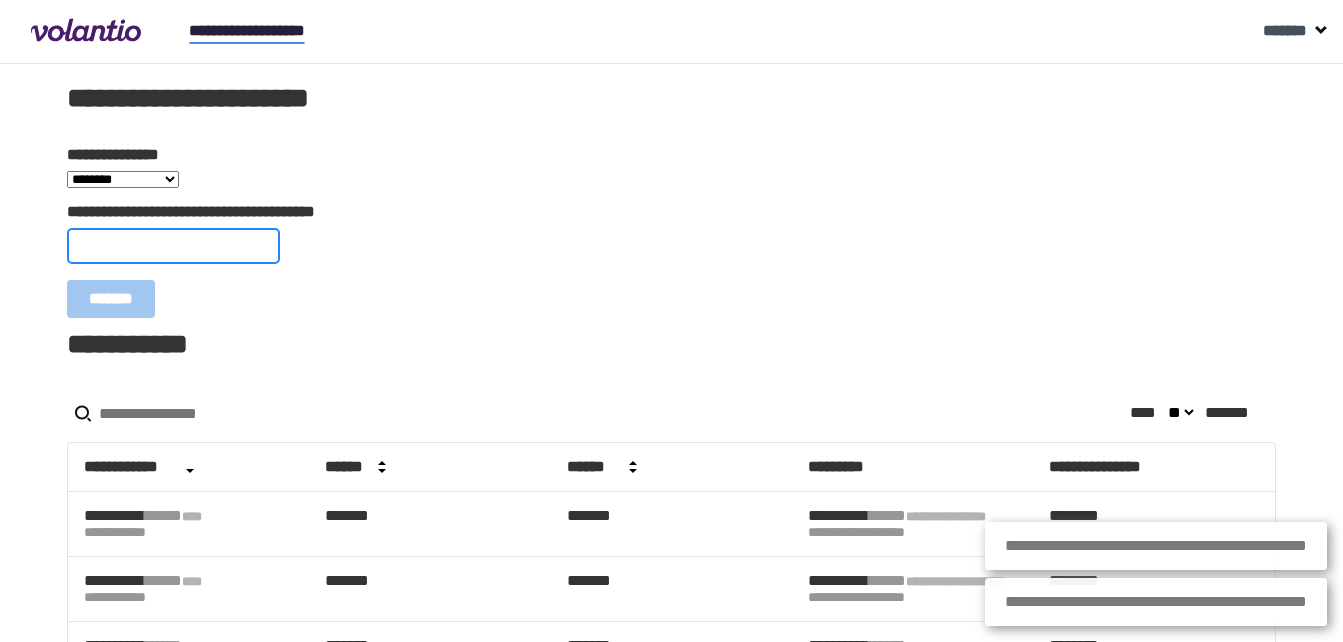 paste on "**********" 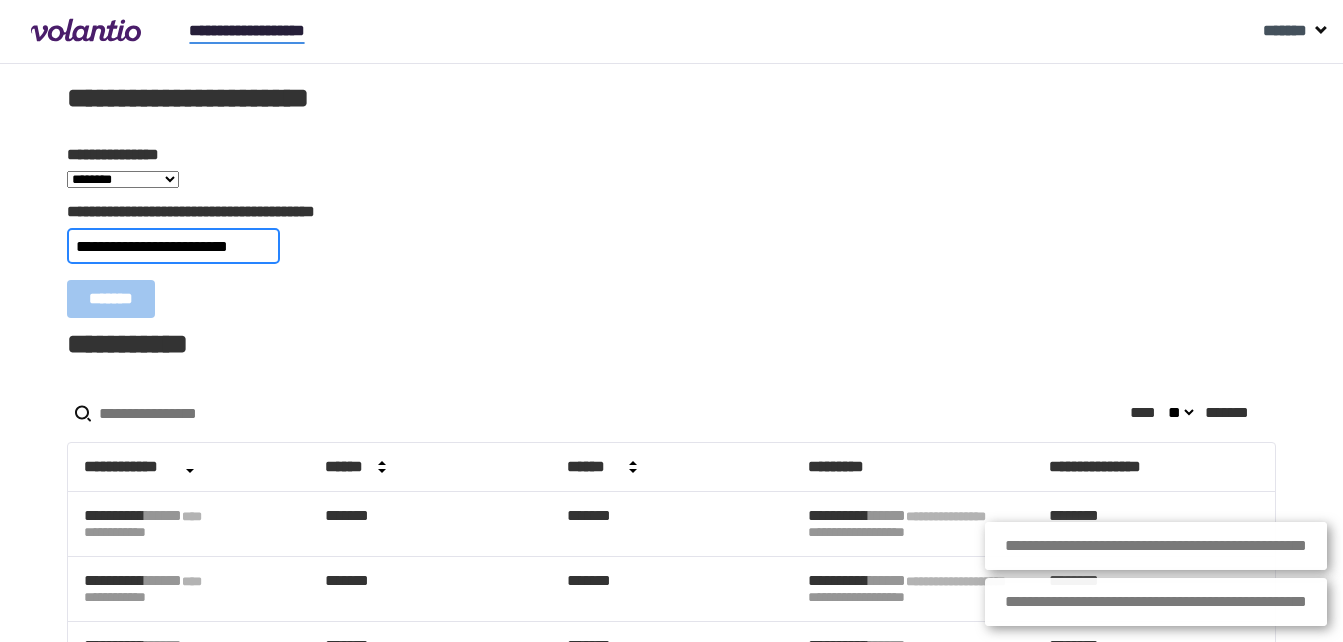 scroll, scrollTop: 0, scrollLeft: 18, axis: horizontal 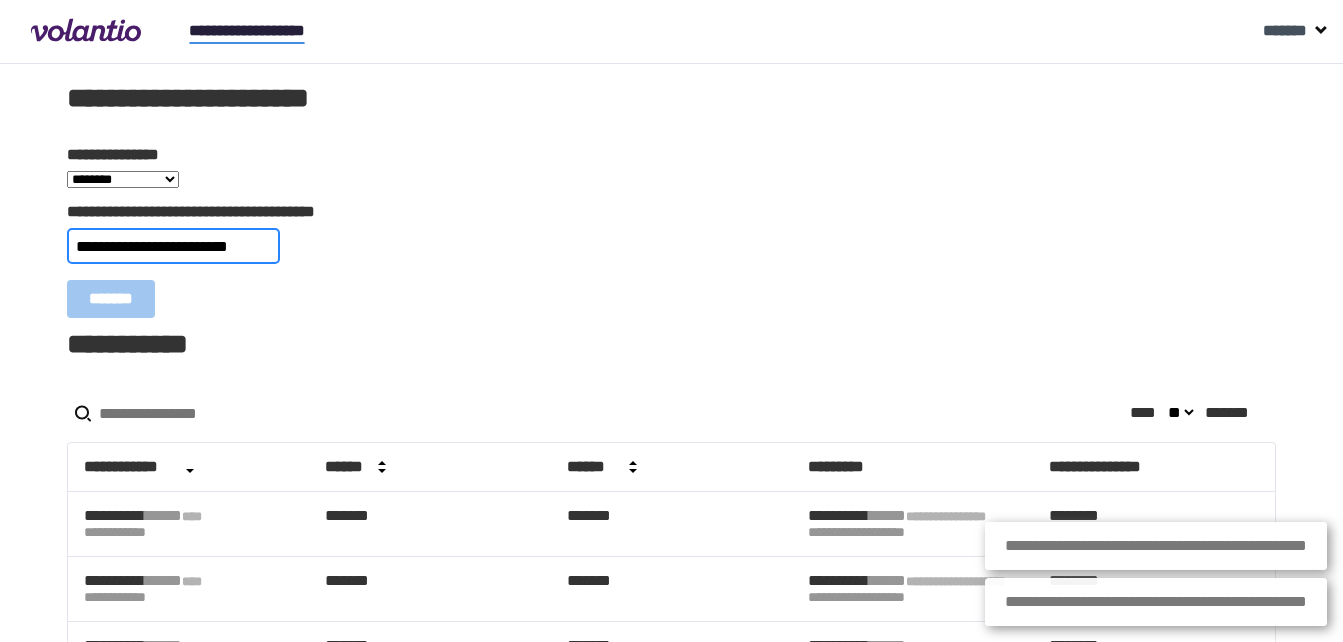 type on "**********" 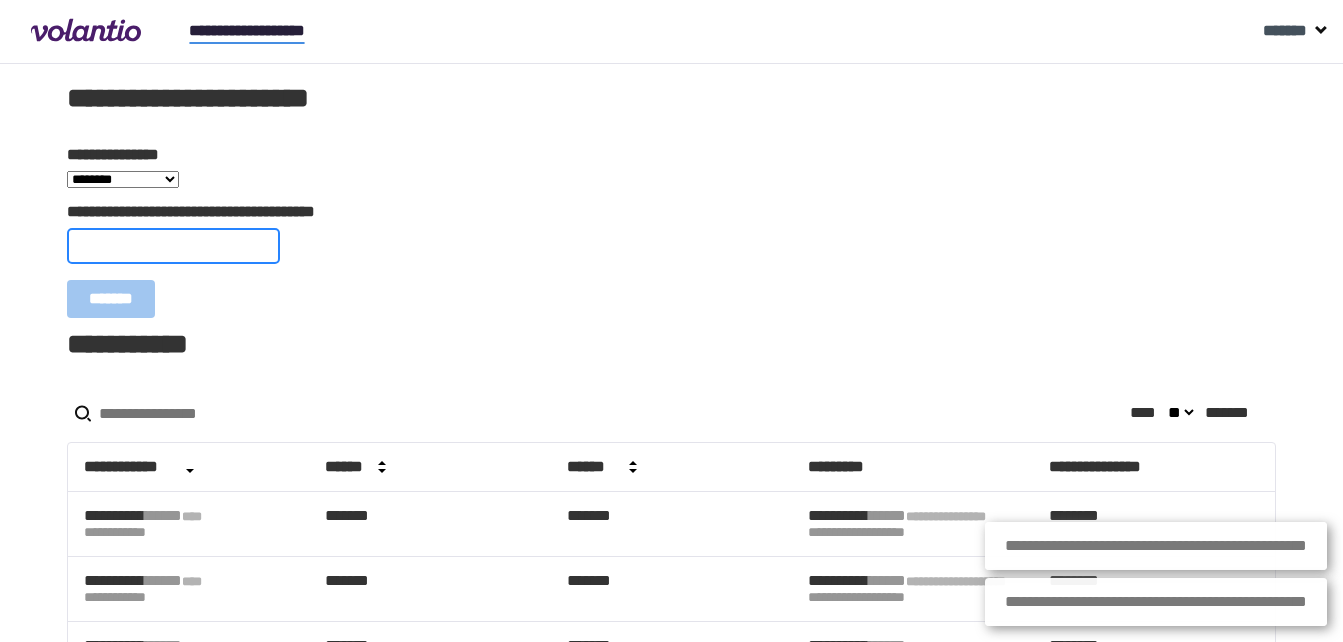 scroll, scrollTop: 0, scrollLeft: 0, axis: both 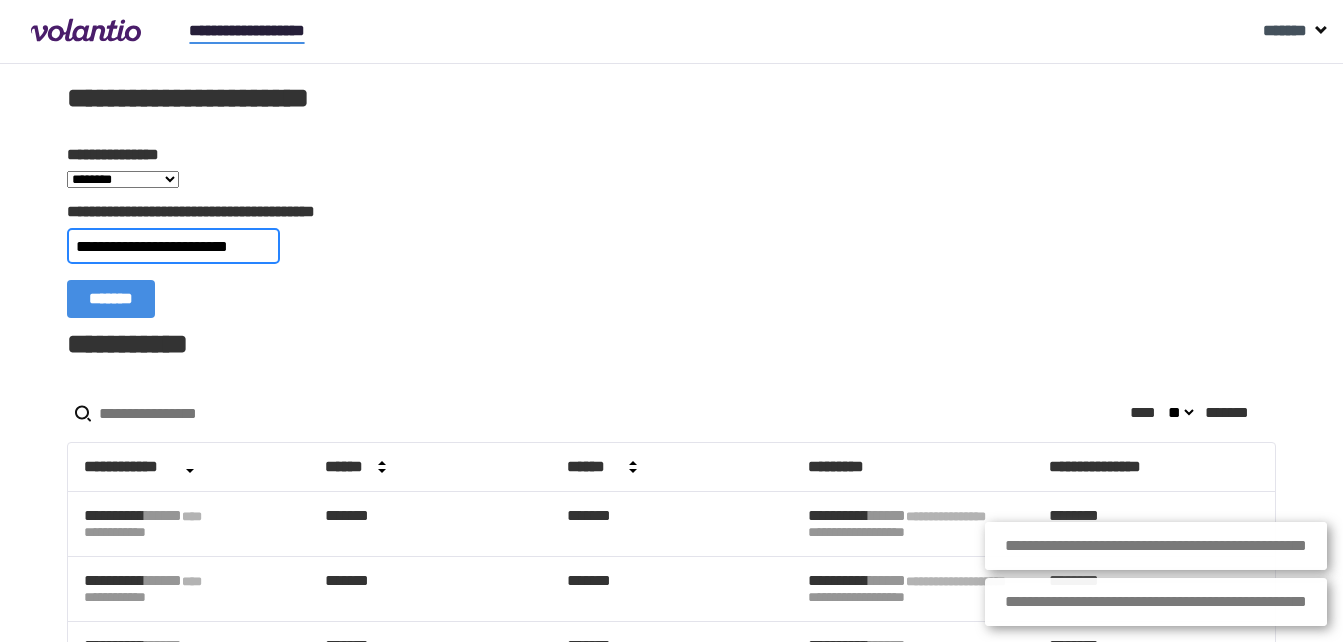 type on "**********" 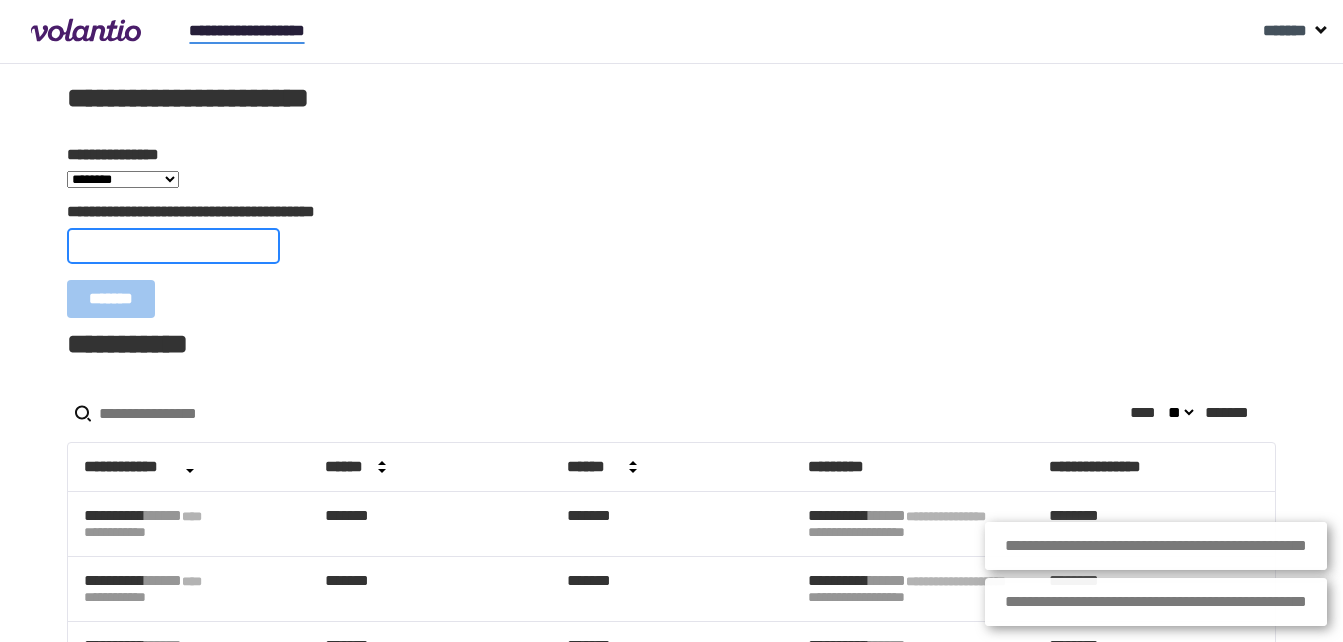 scroll, scrollTop: 0, scrollLeft: 0, axis: both 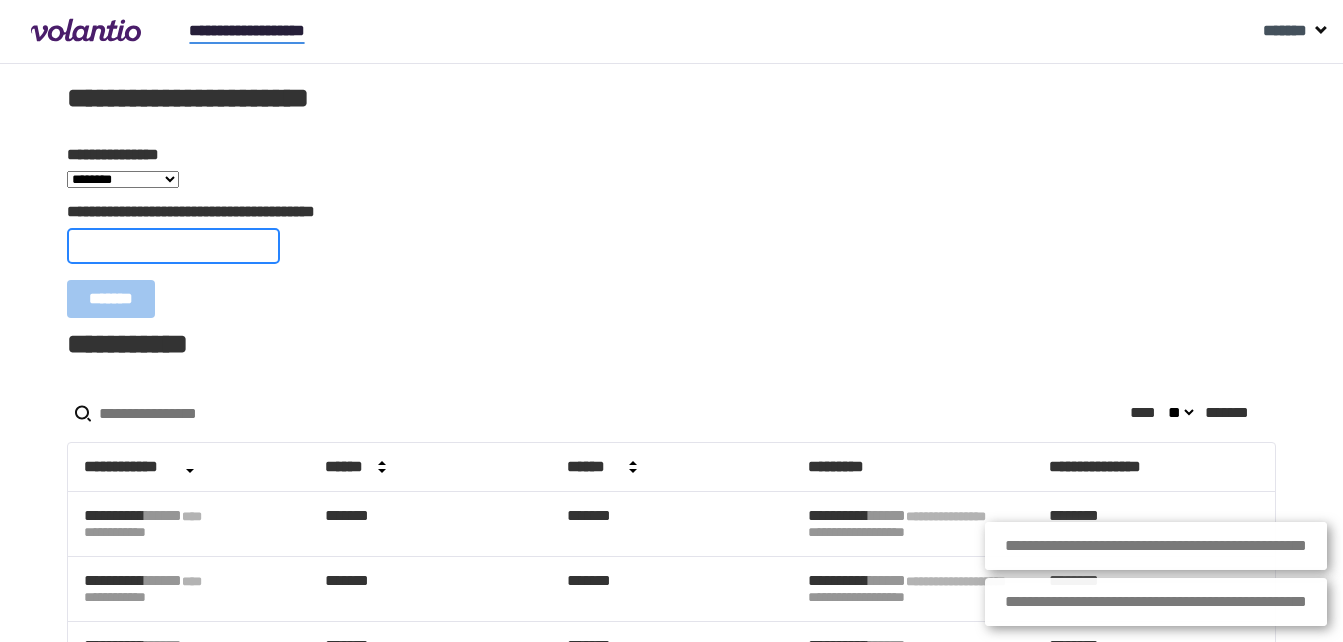paste on "**********" 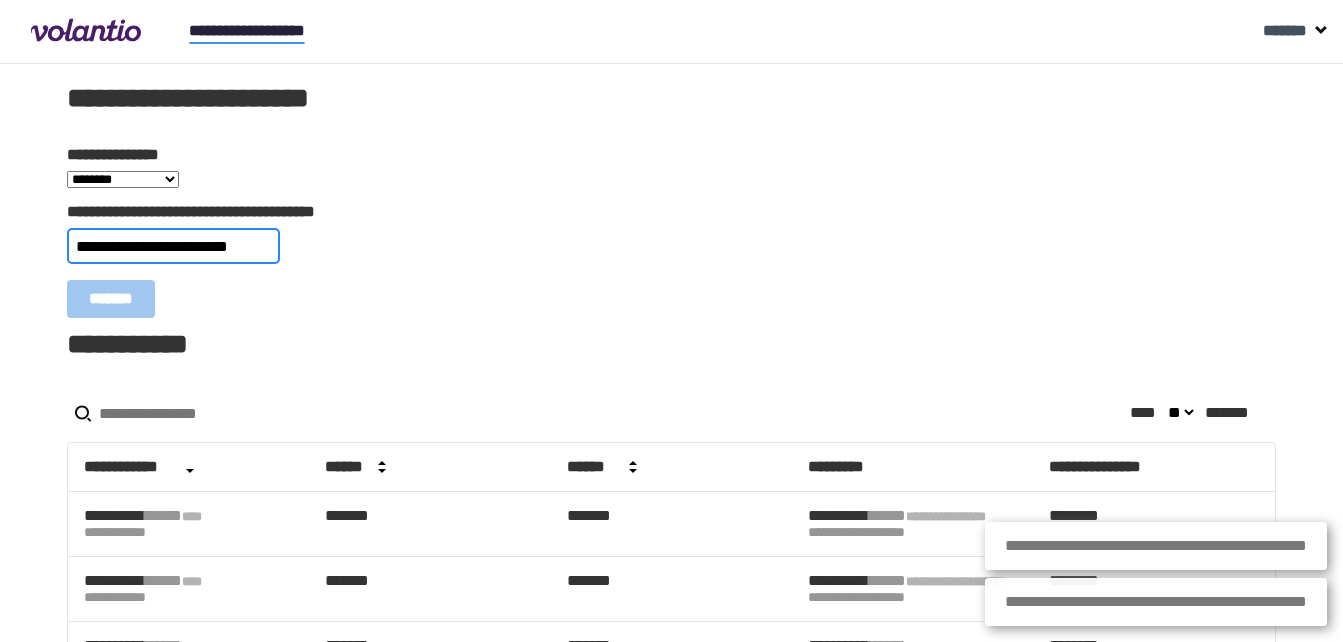 scroll, scrollTop: 0, scrollLeft: 23, axis: horizontal 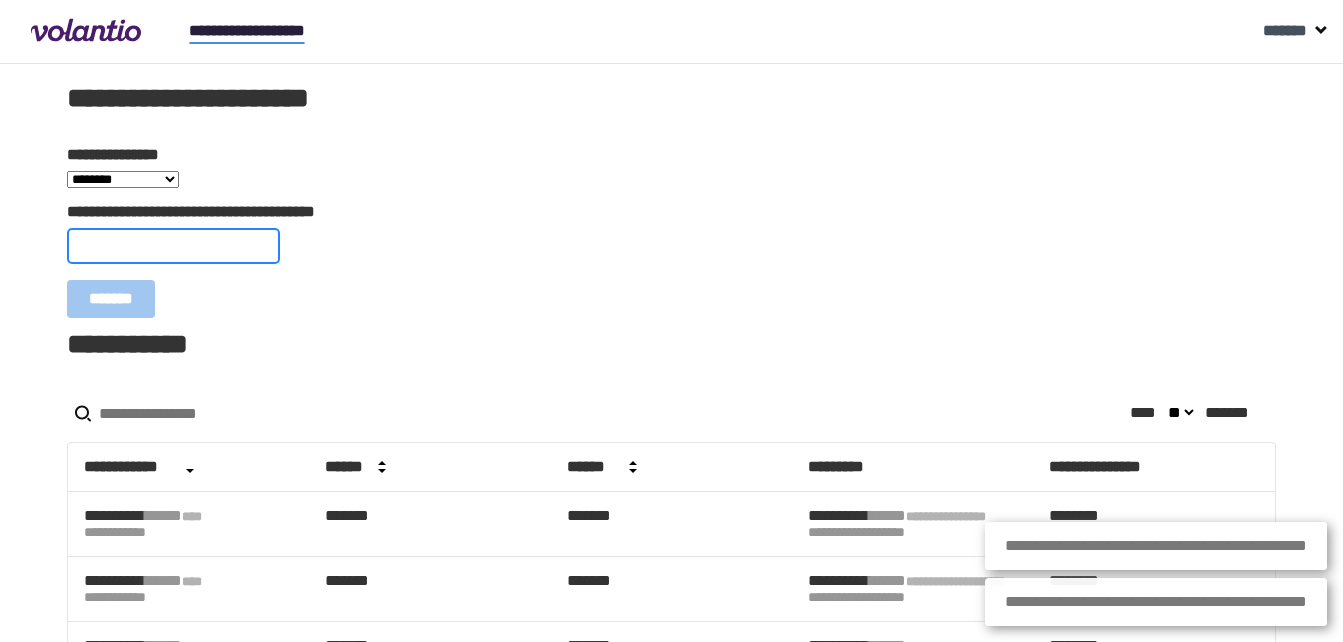 paste on "**********" 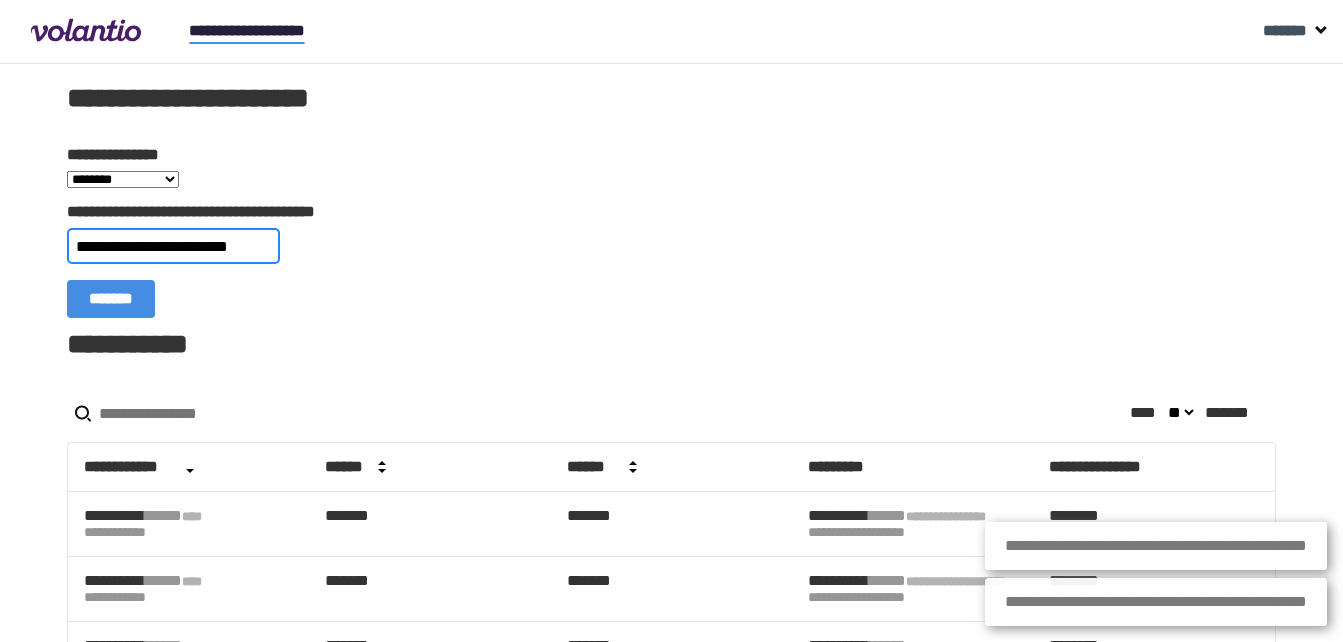 scroll, scrollTop: 0, scrollLeft: 19, axis: horizontal 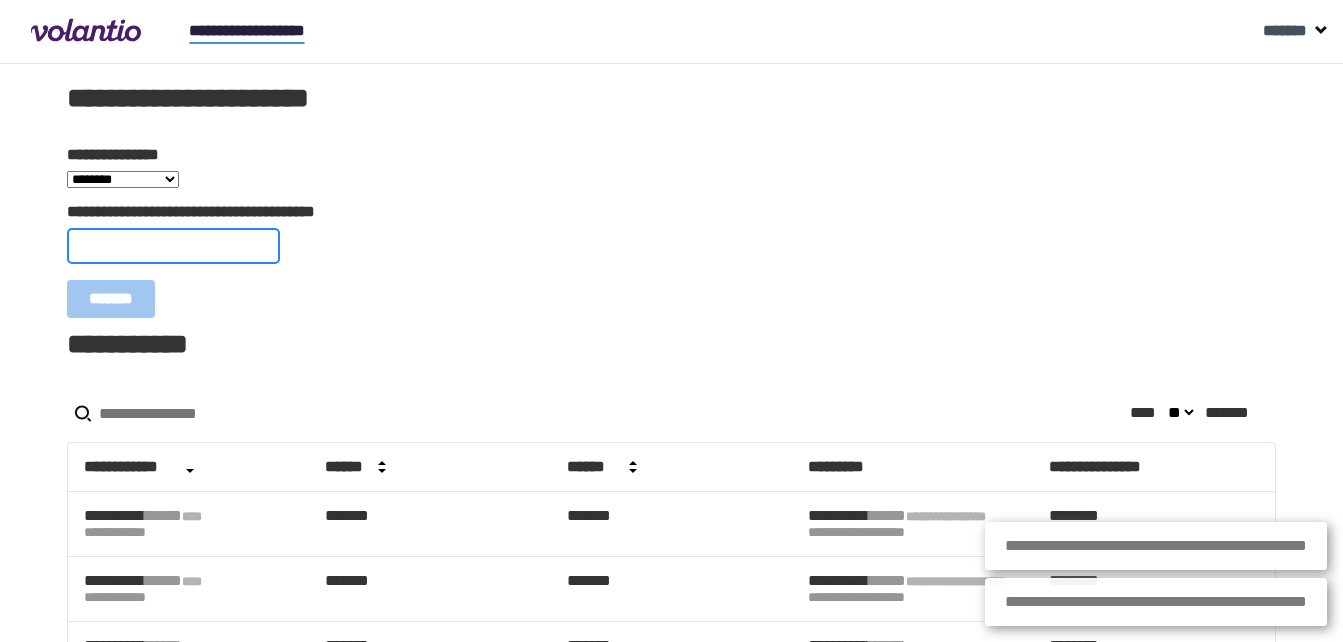 paste on "**********" 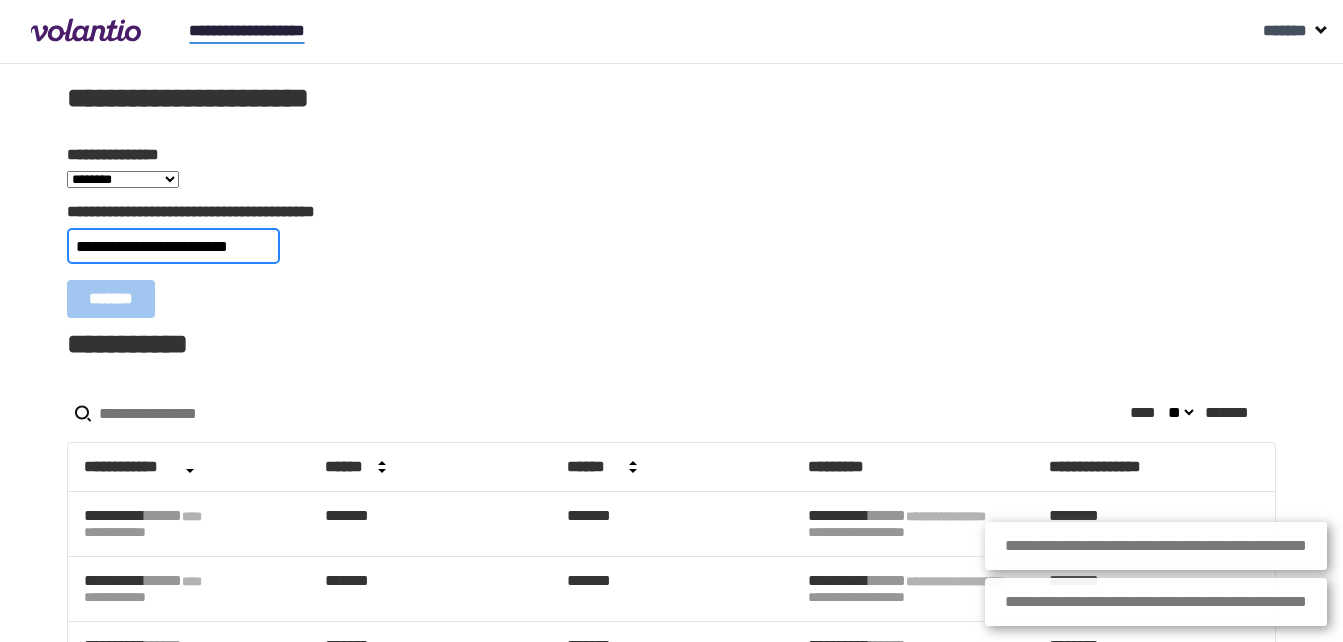 scroll, scrollTop: 0, scrollLeft: 11, axis: horizontal 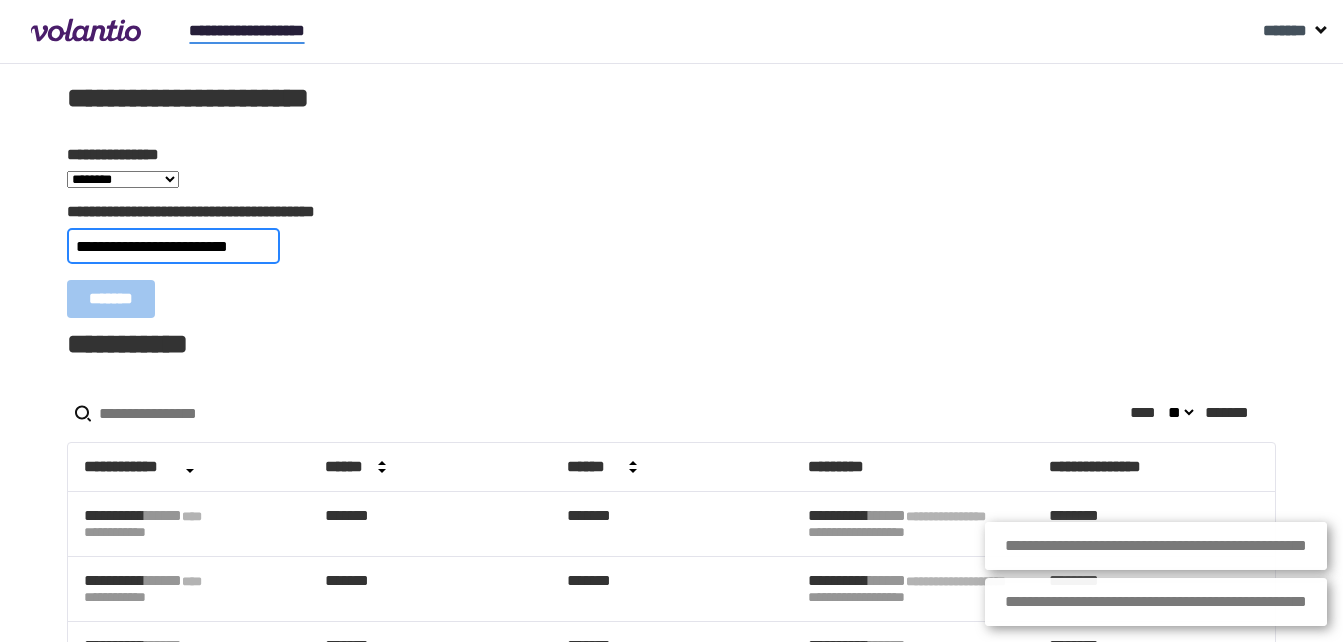 type on "**********" 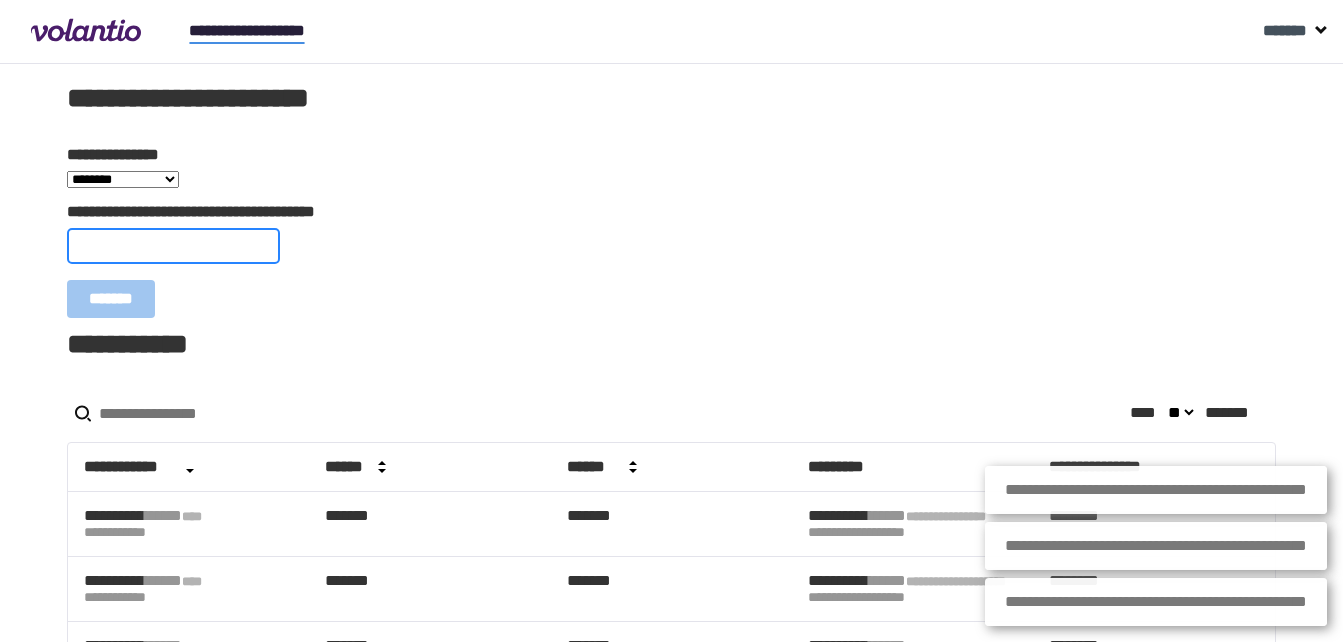 scroll, scrollTop: 0, scrollLeft: 0, axis: both 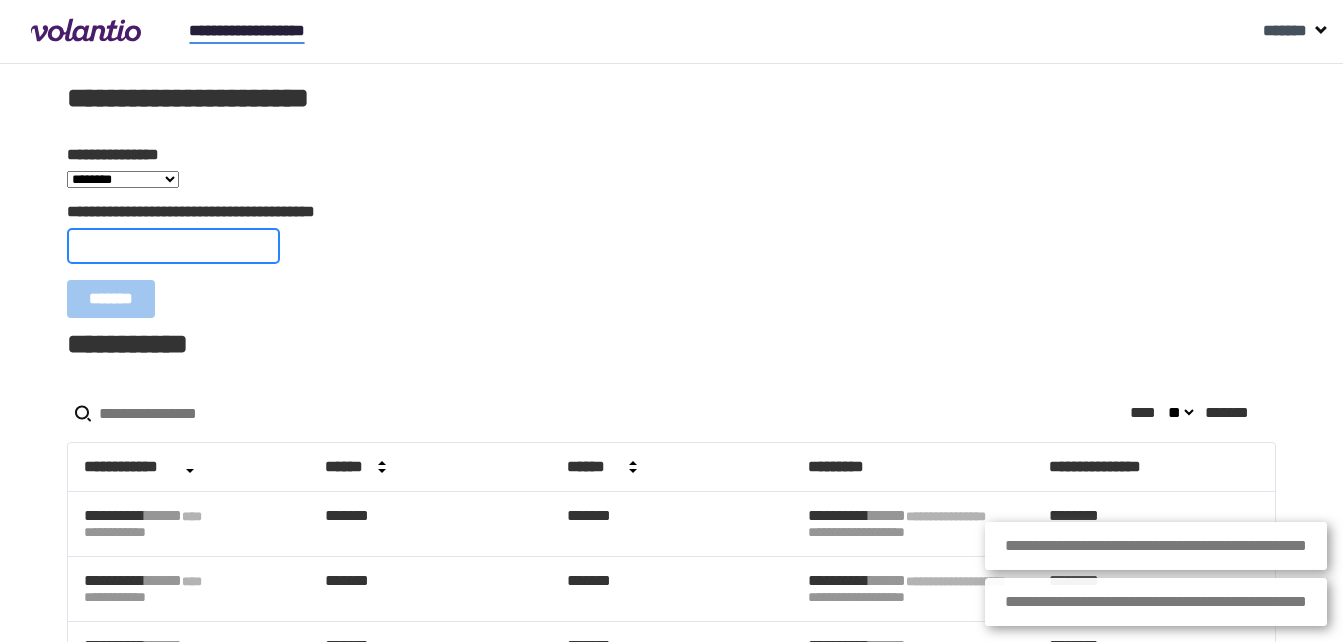 paste on "**********" 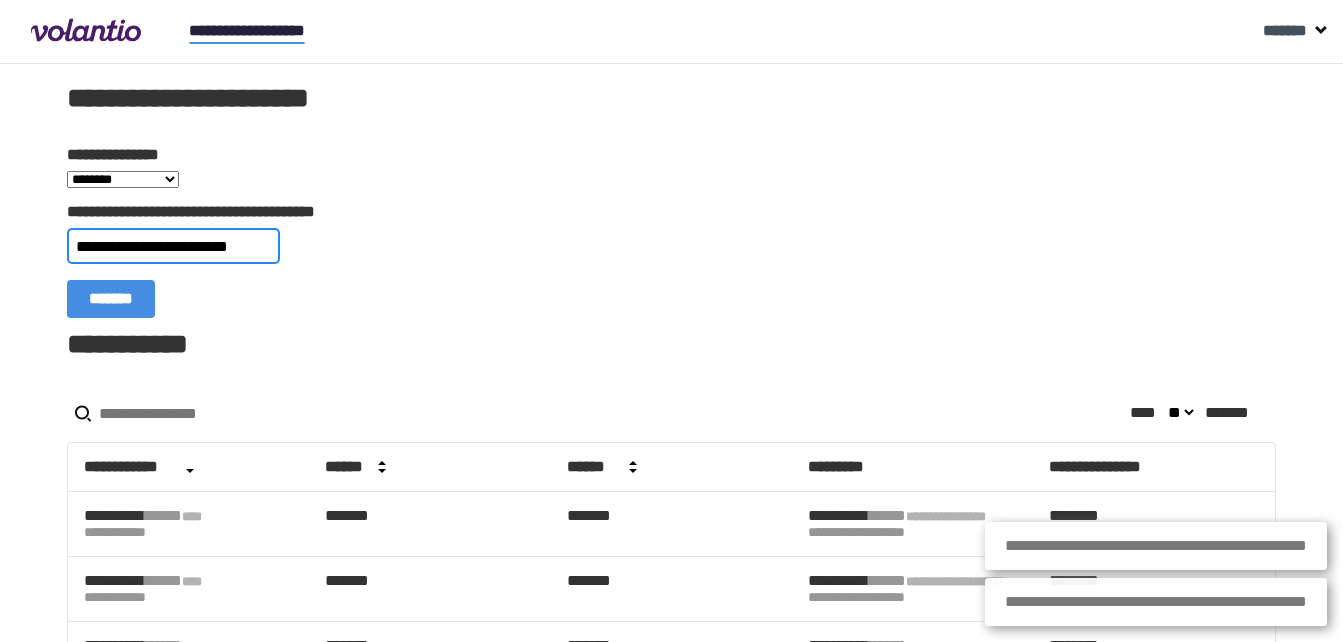 scroll, scrollTop: 0, scrollLeft: 17, axis: horizontal 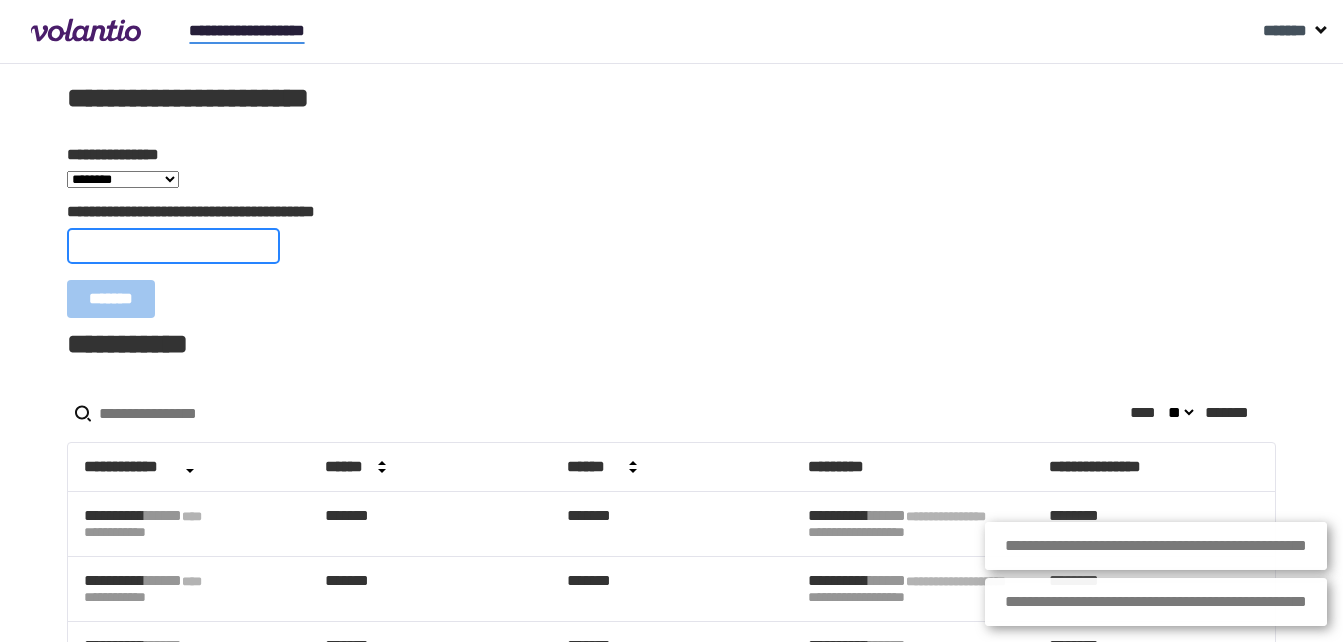 paste on "**********" 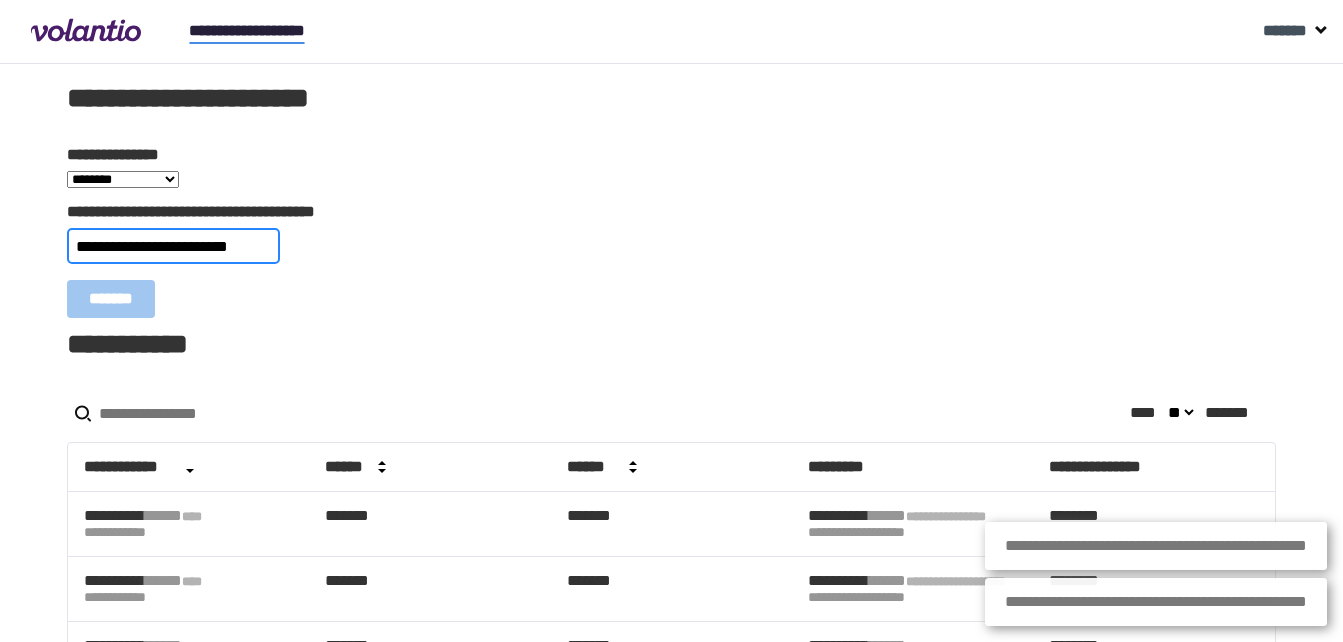 scroll, scrollTop: 0, scrollLeft: 21, axis: horizontal 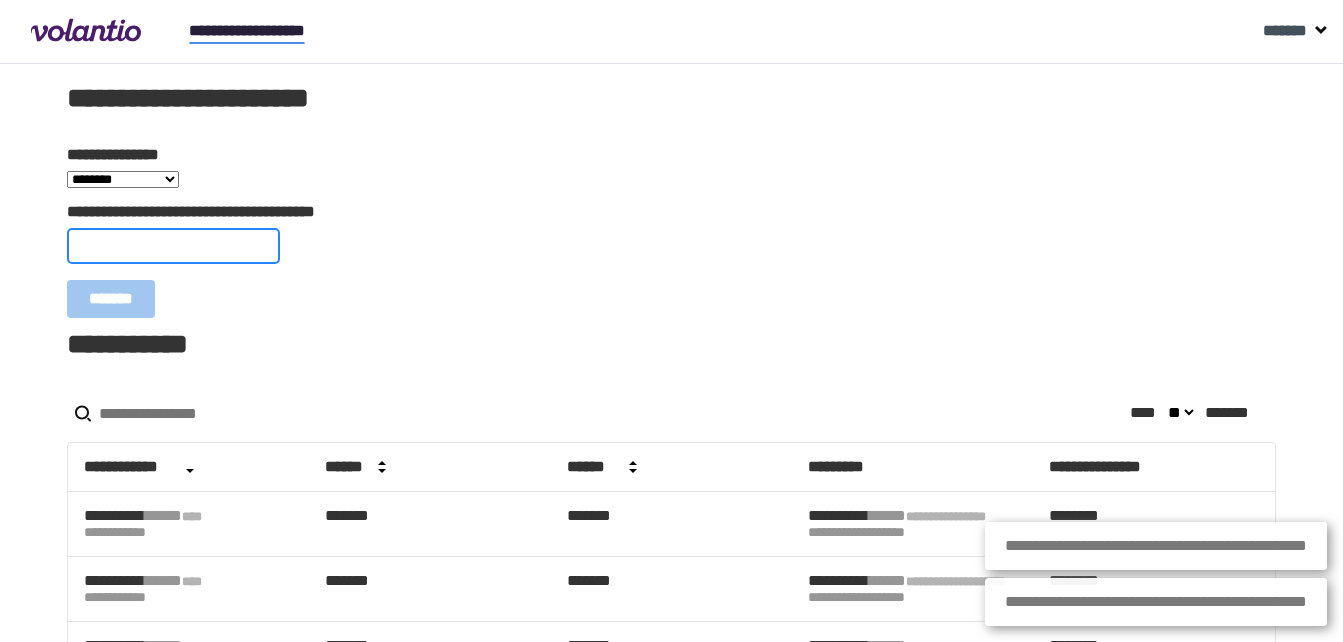 paste on "**********" 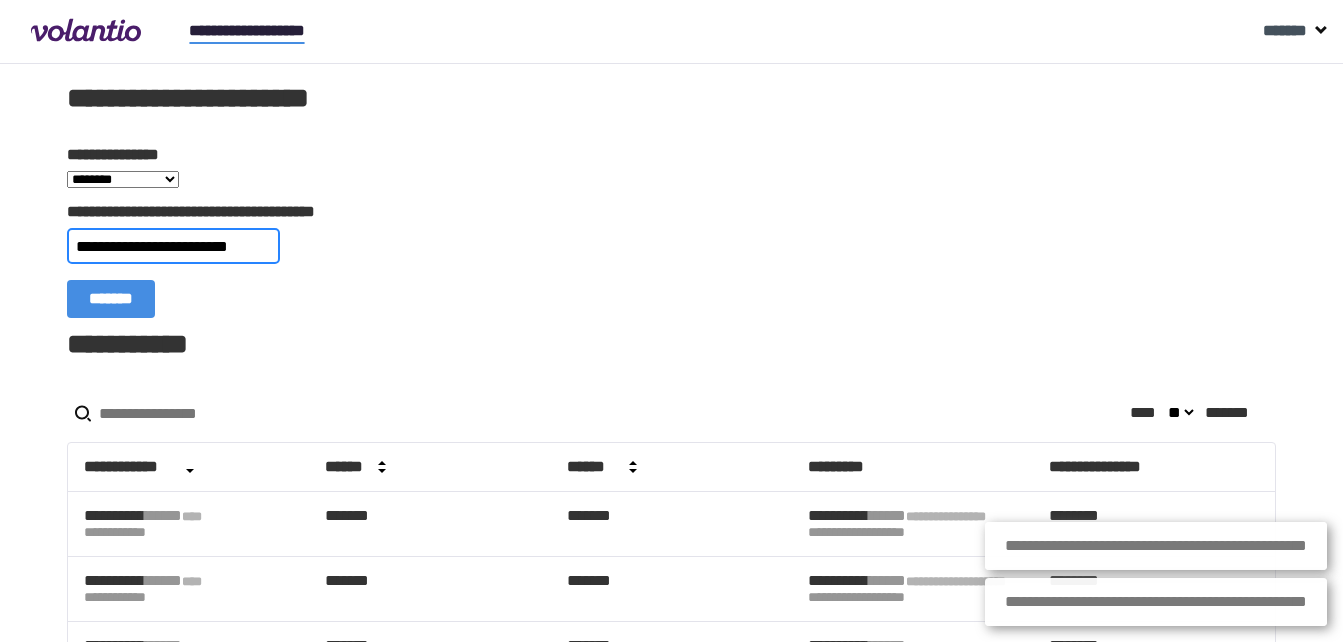 scroll, scrollTop: 0, scrollLeft: 17, axis: horizontal 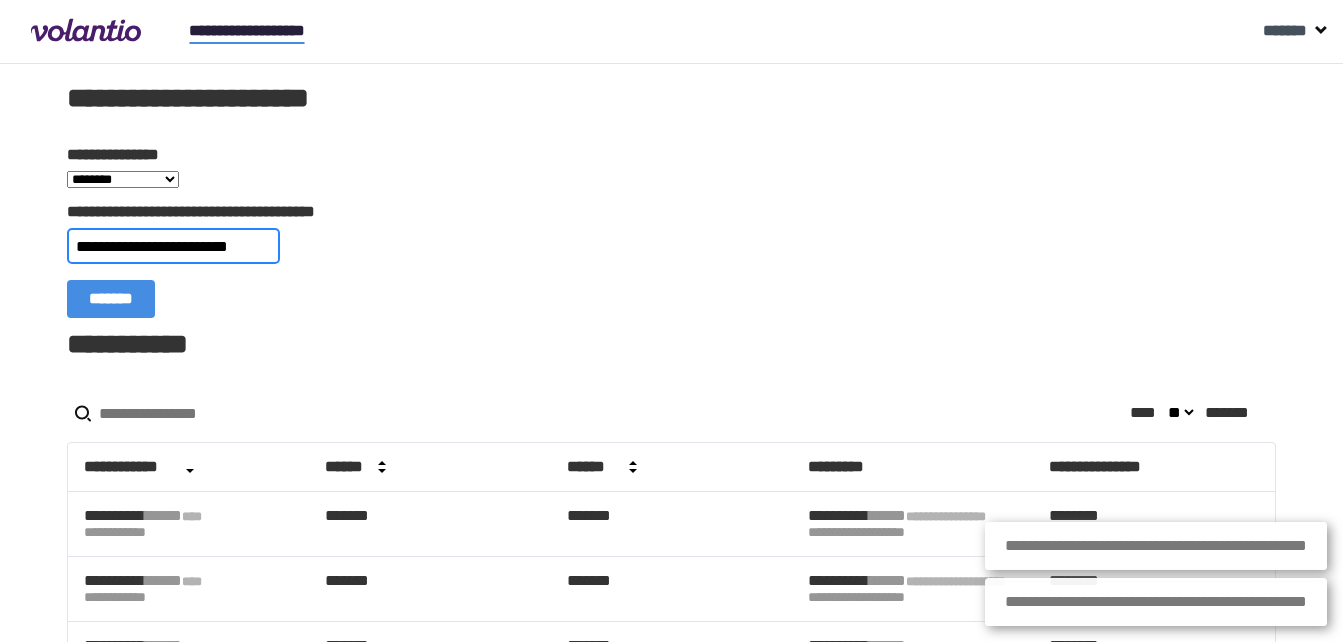 type on "**********" 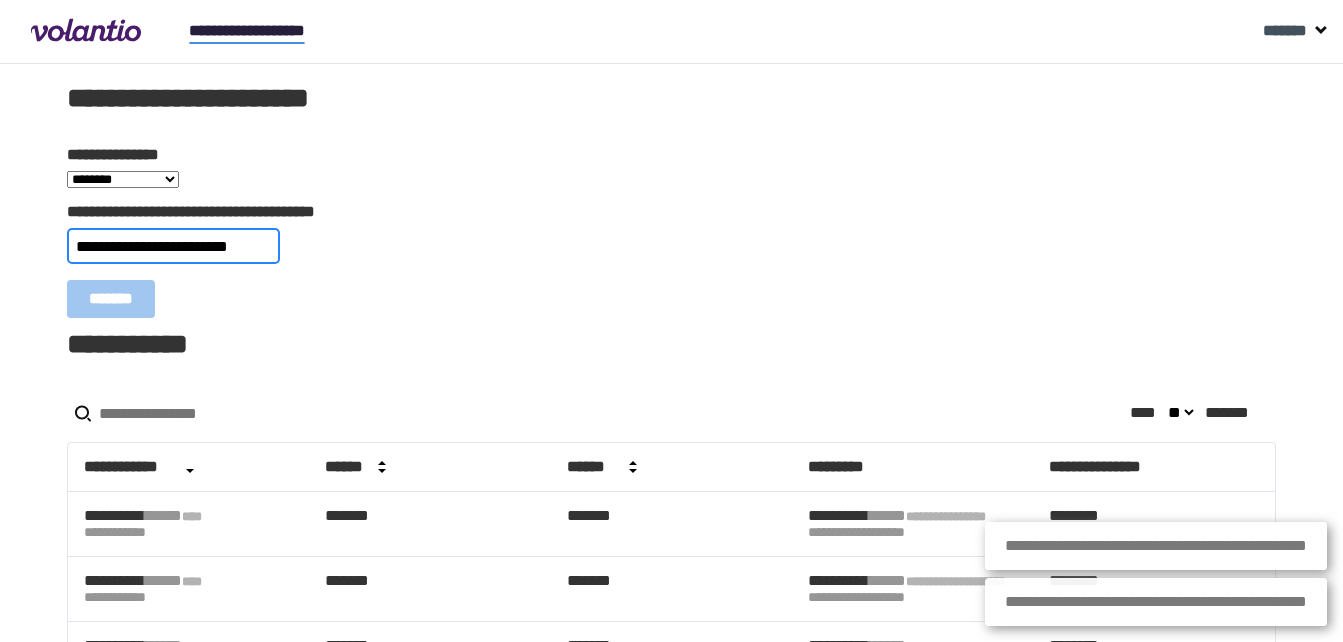 type 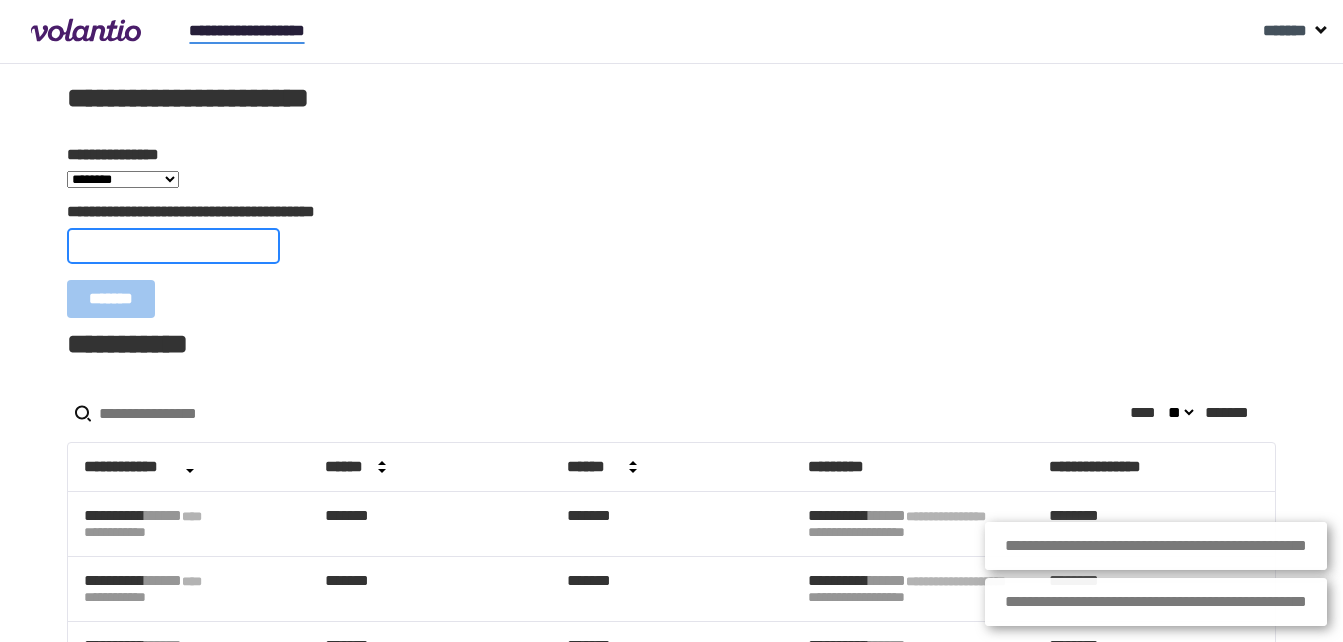 scroll, scrollTop: 0, scrollLeft: 0, axis: both 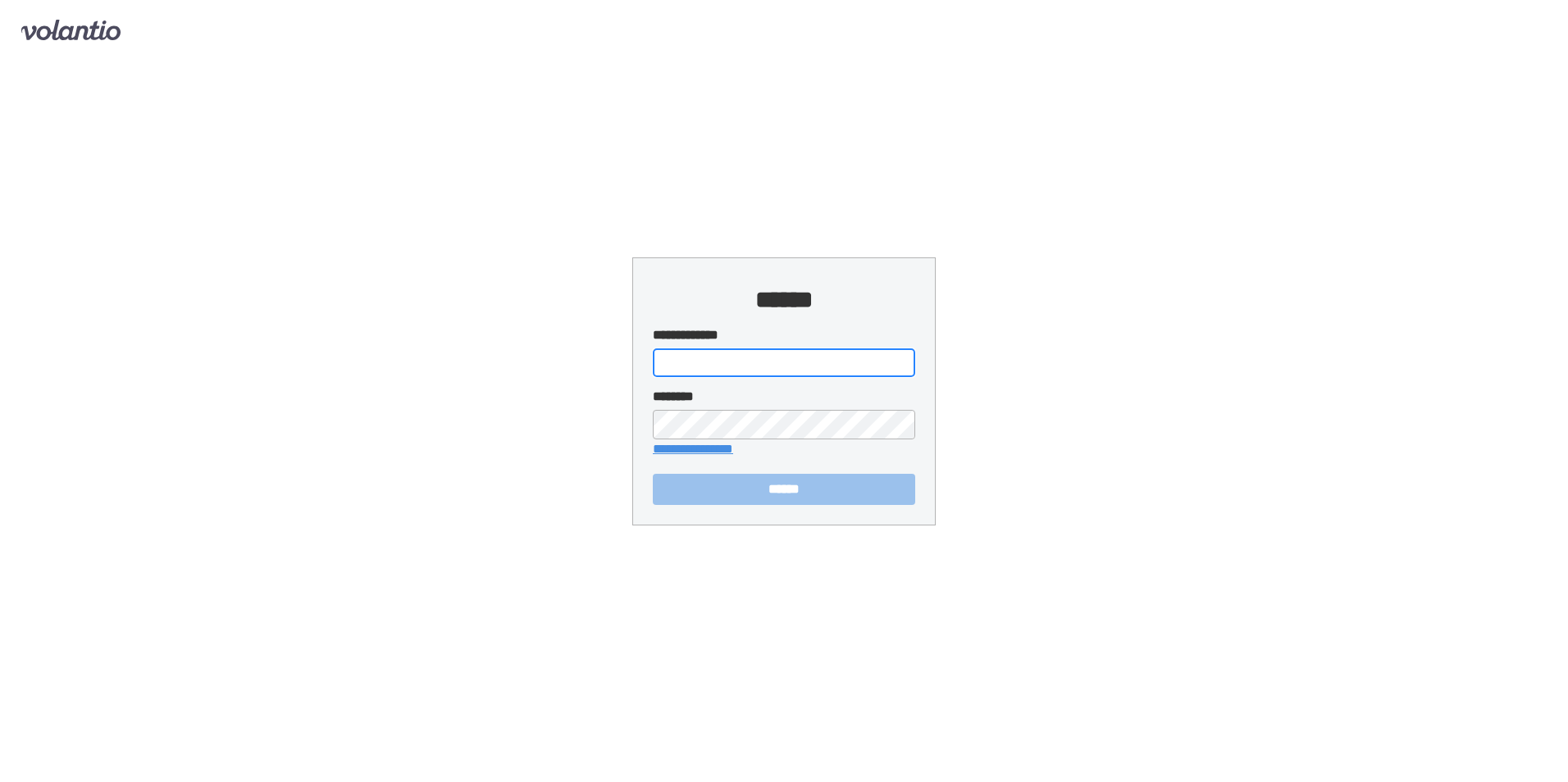 type on "**********" 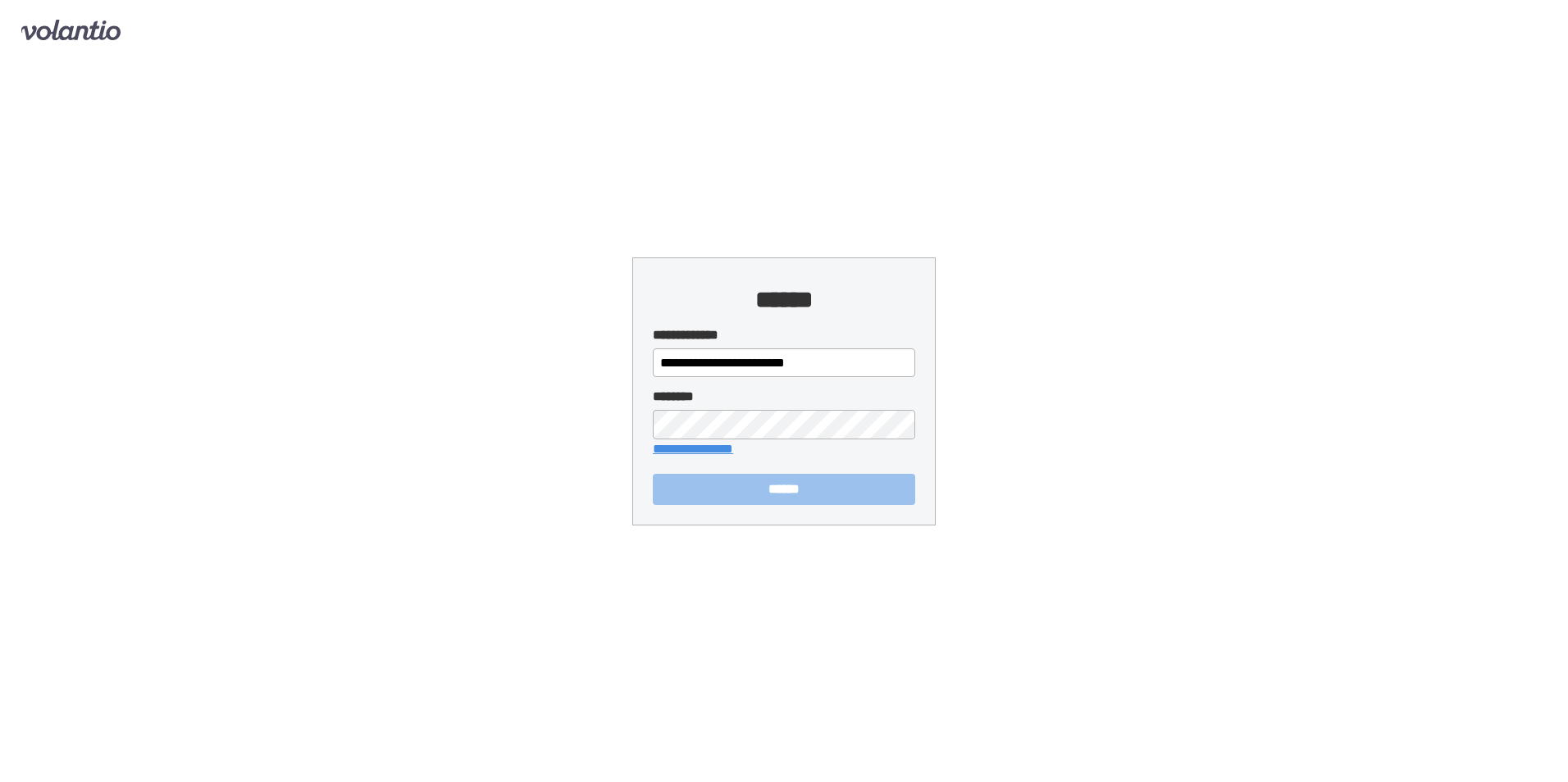 click on "******" at bounding box center (784, 489) 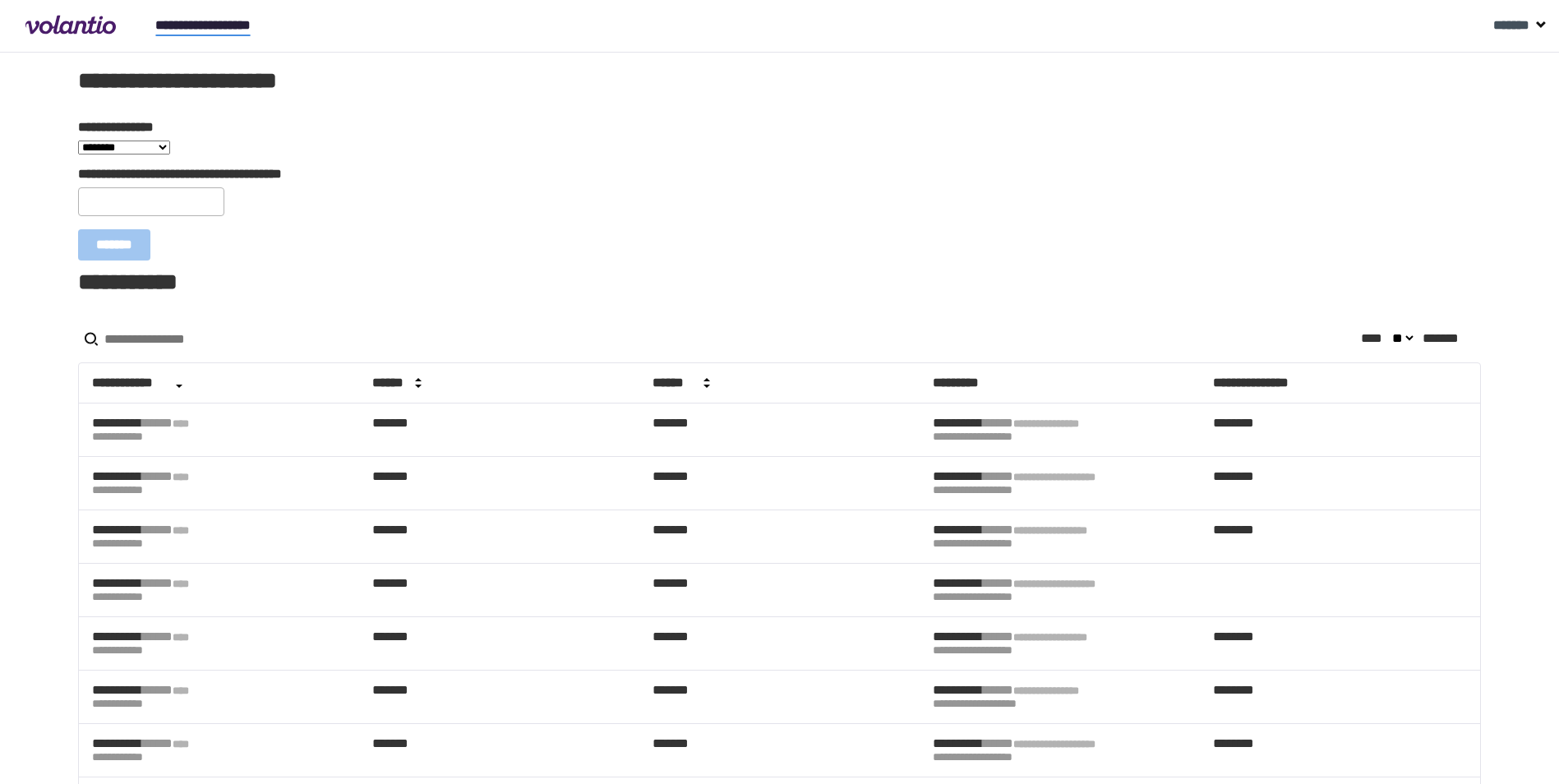 click at bounding box center (164, 339) 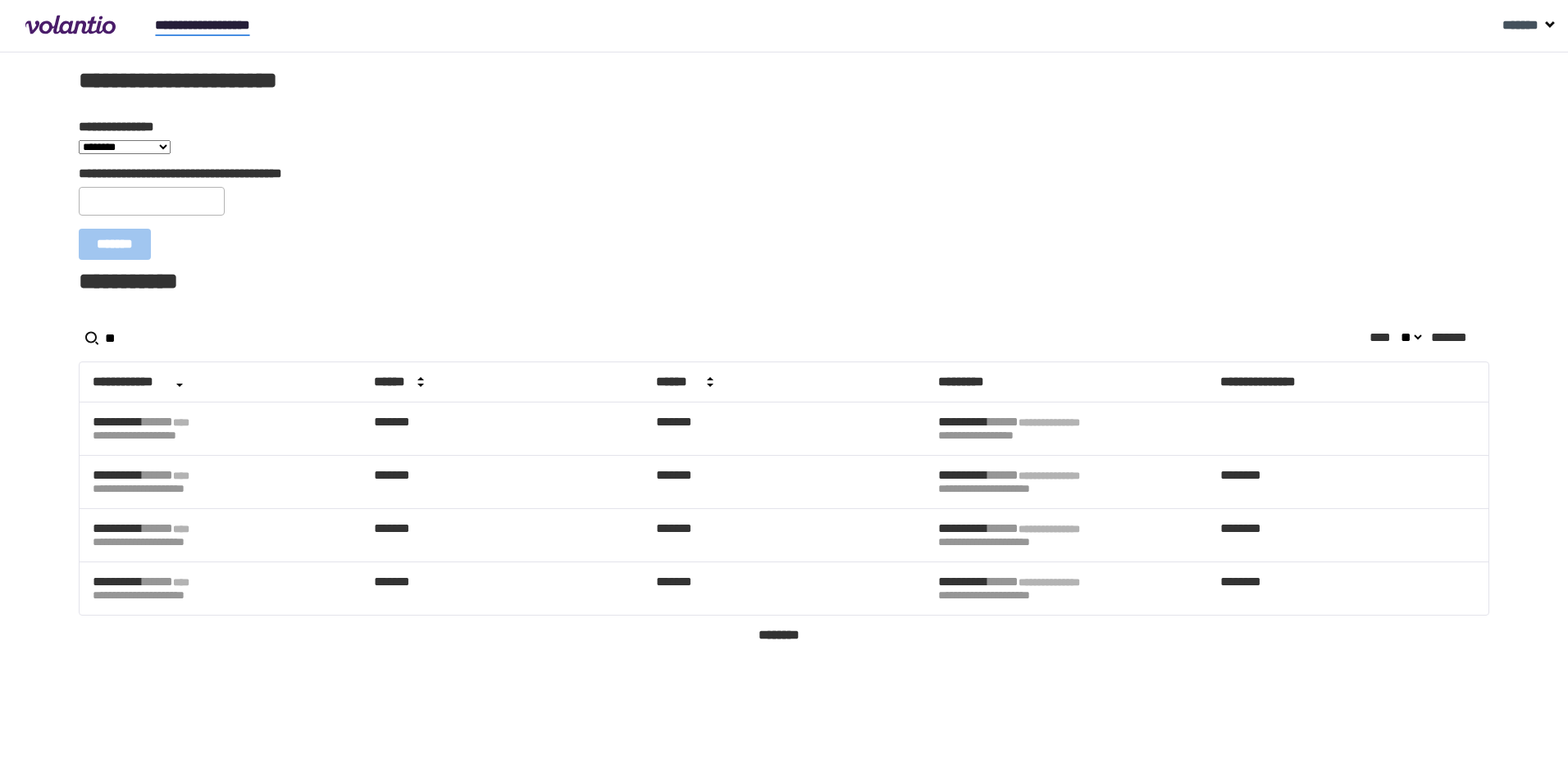 type on "*" 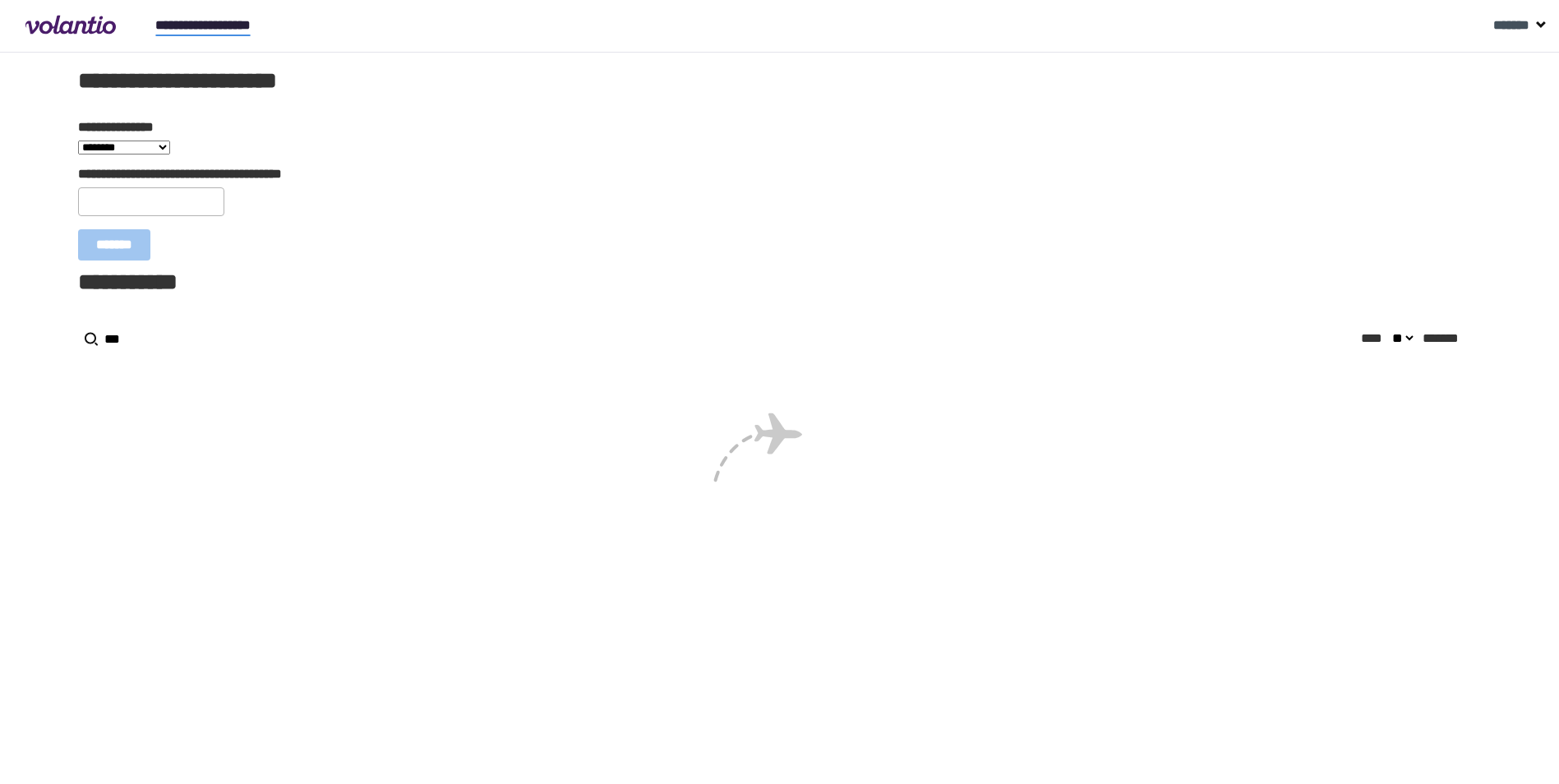 type on "****" 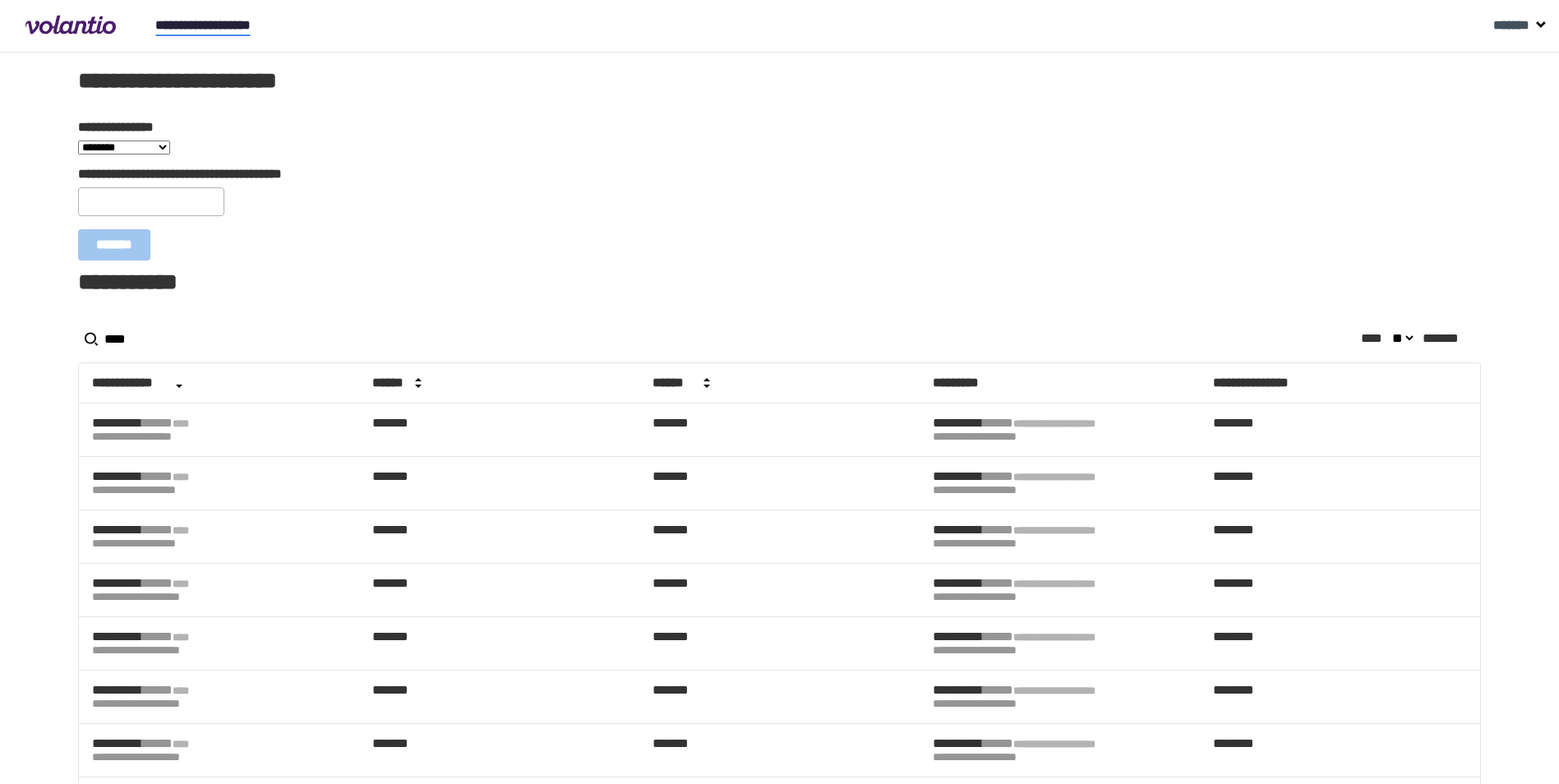 drag, startPoint x: 178, startPoint y: 332, endPoint x: 7, endPoint y: 332, distance: 171 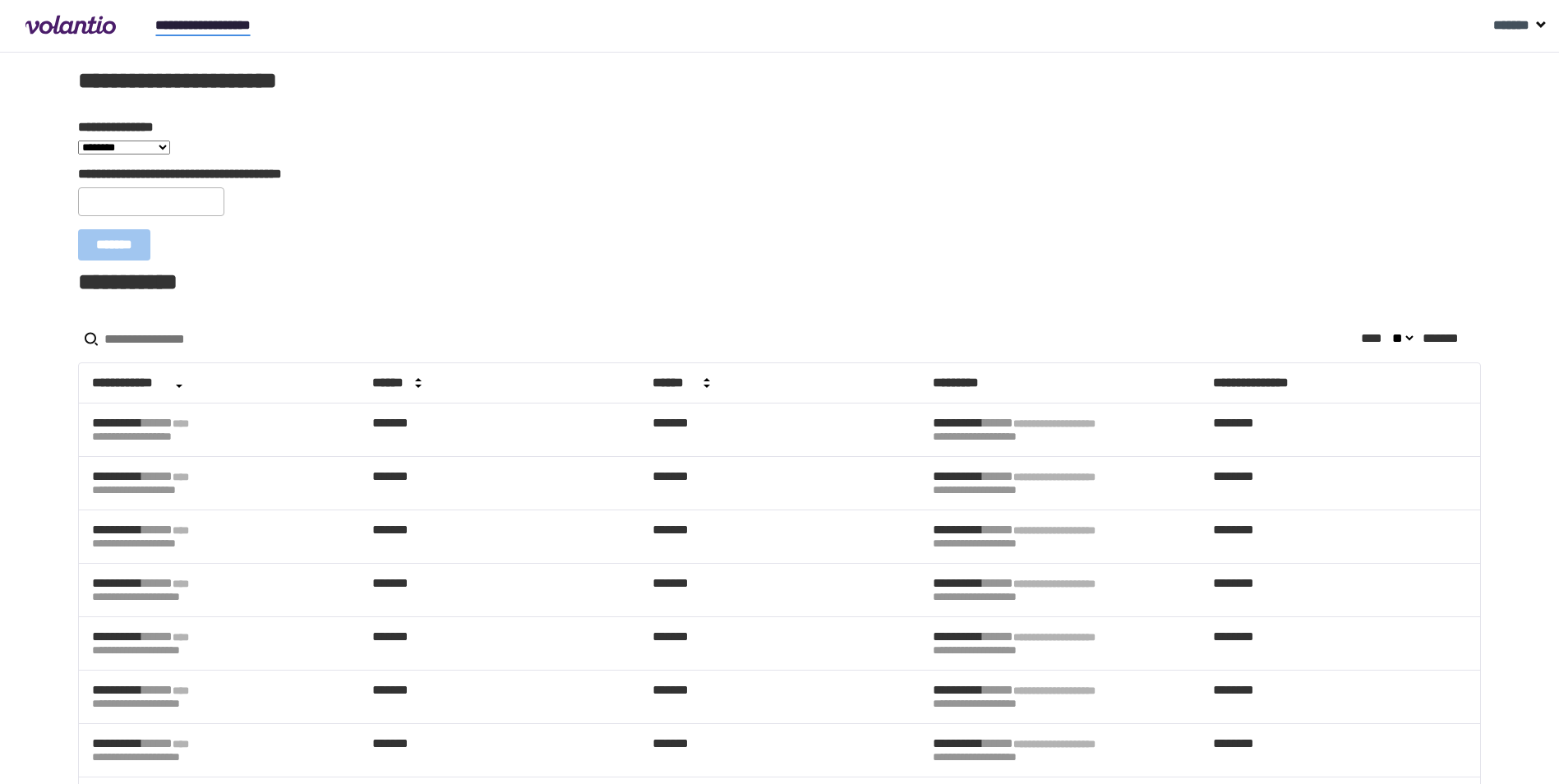 click on "**********" at bounding box center [779, 526] 